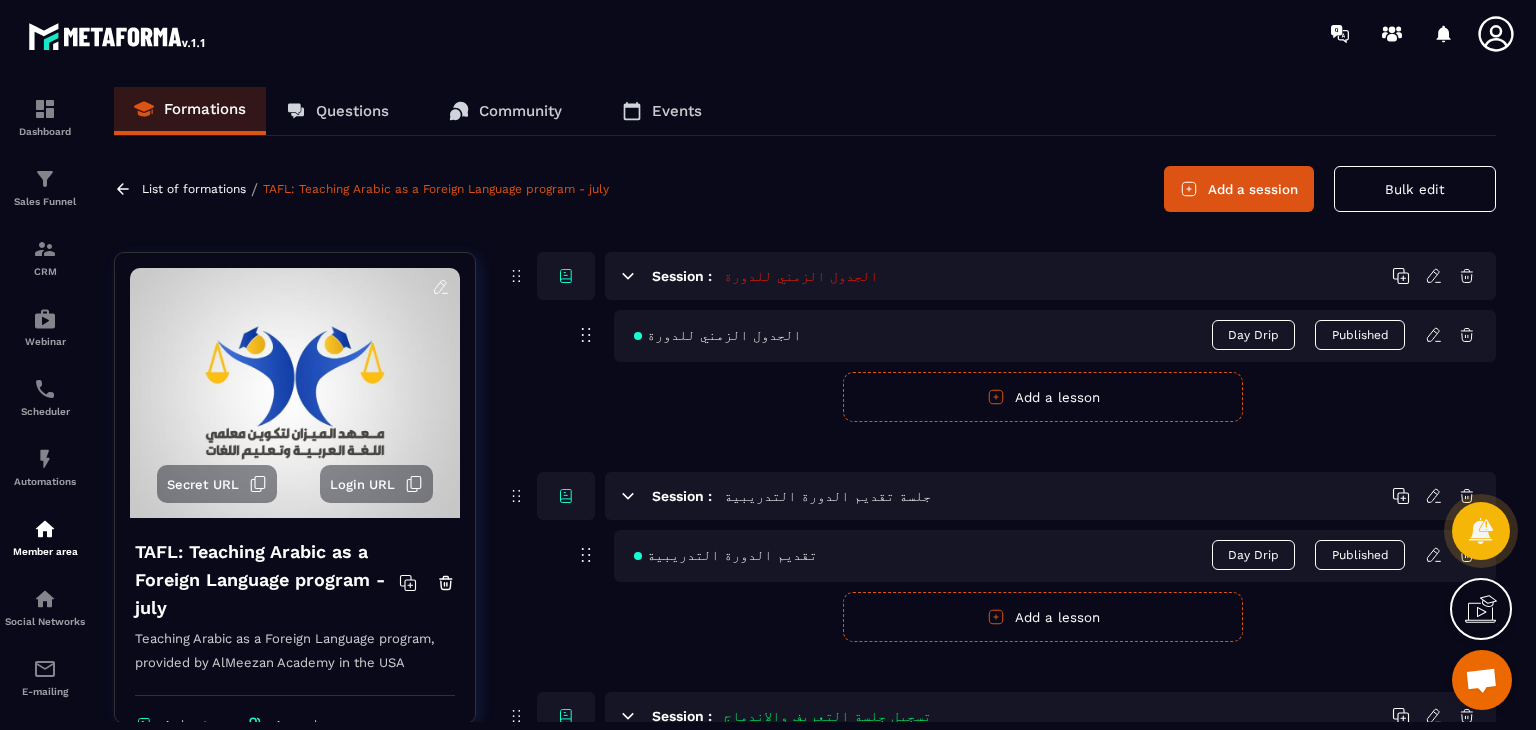scroll, scrollTop: 0, scrollLeft: 0, axis: both 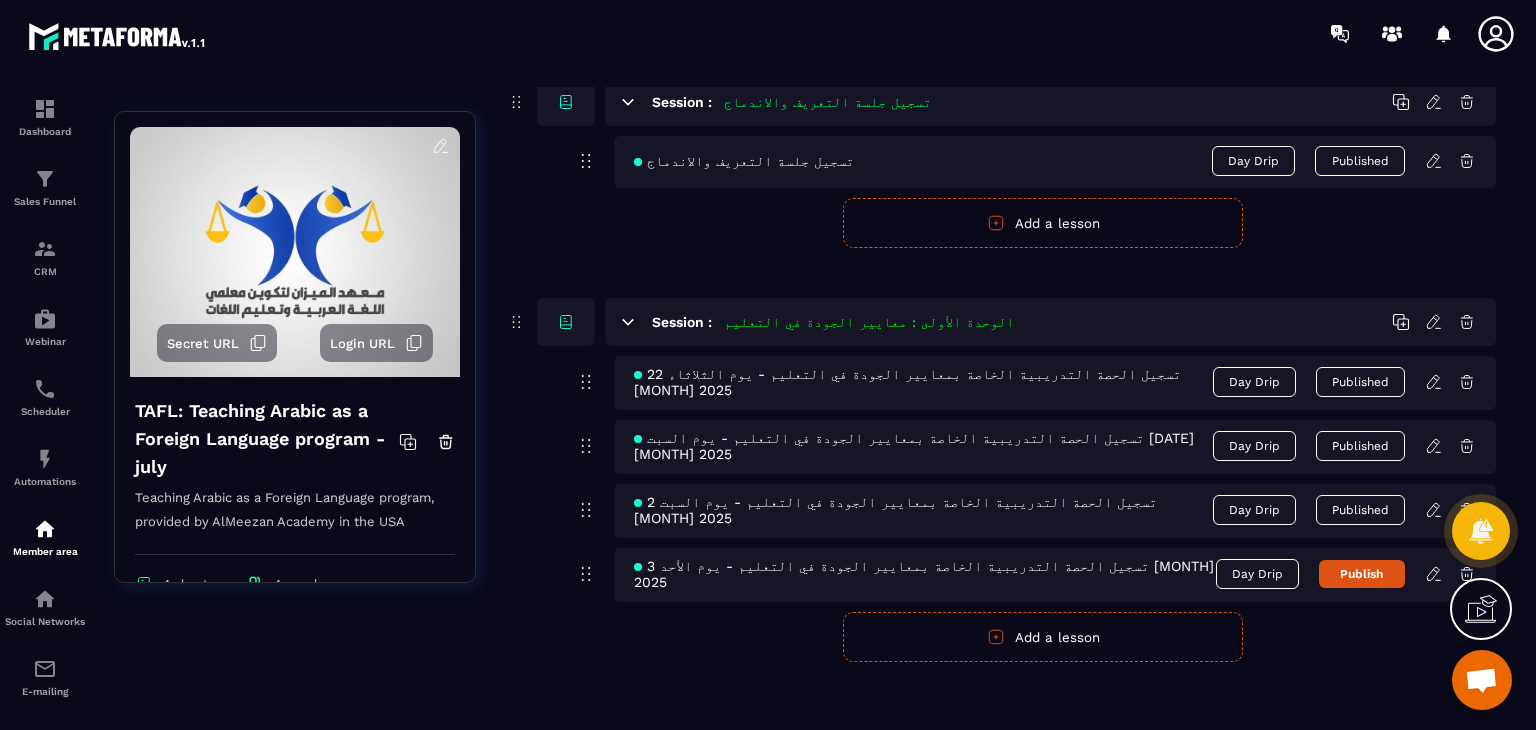 click 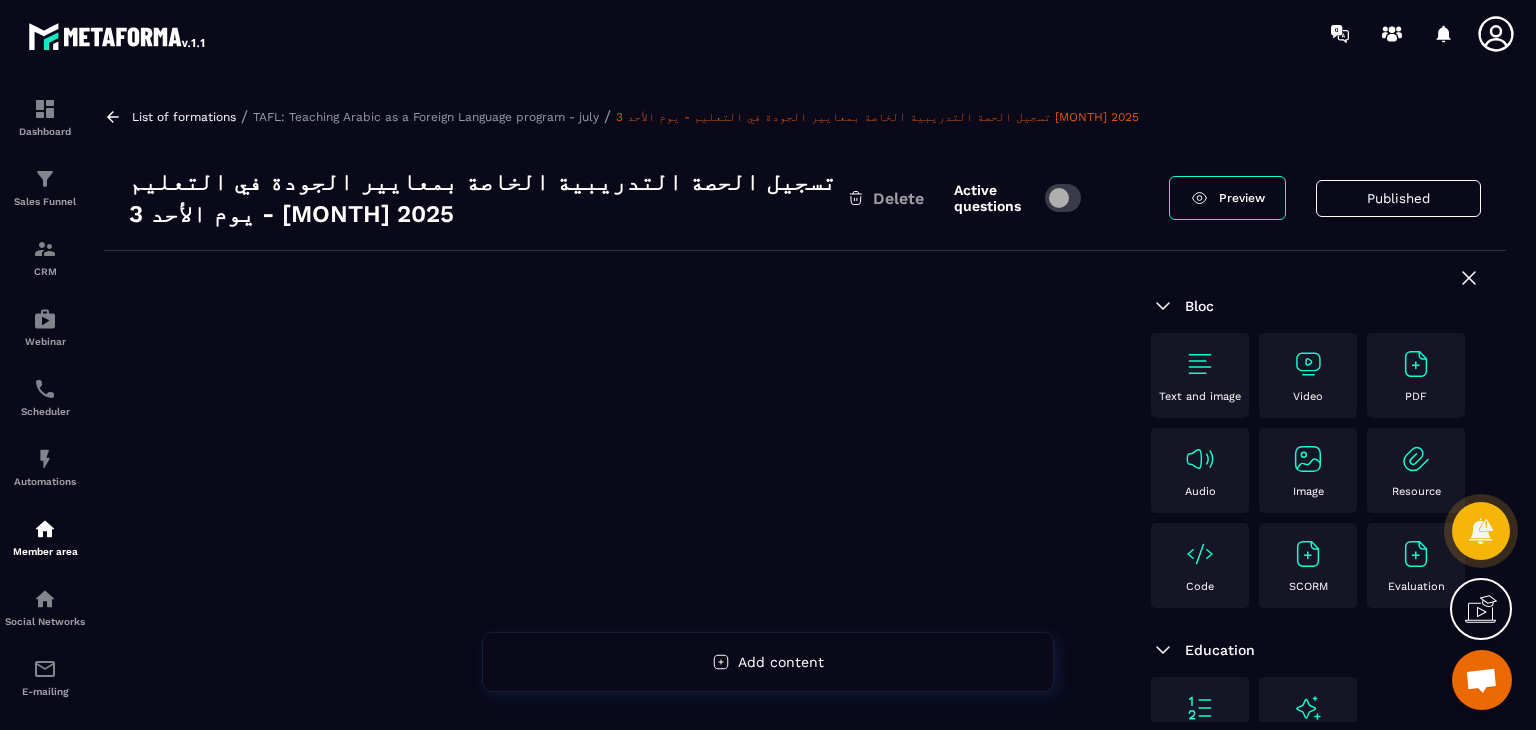 click on "Video" at bounding box center [1308, 375] 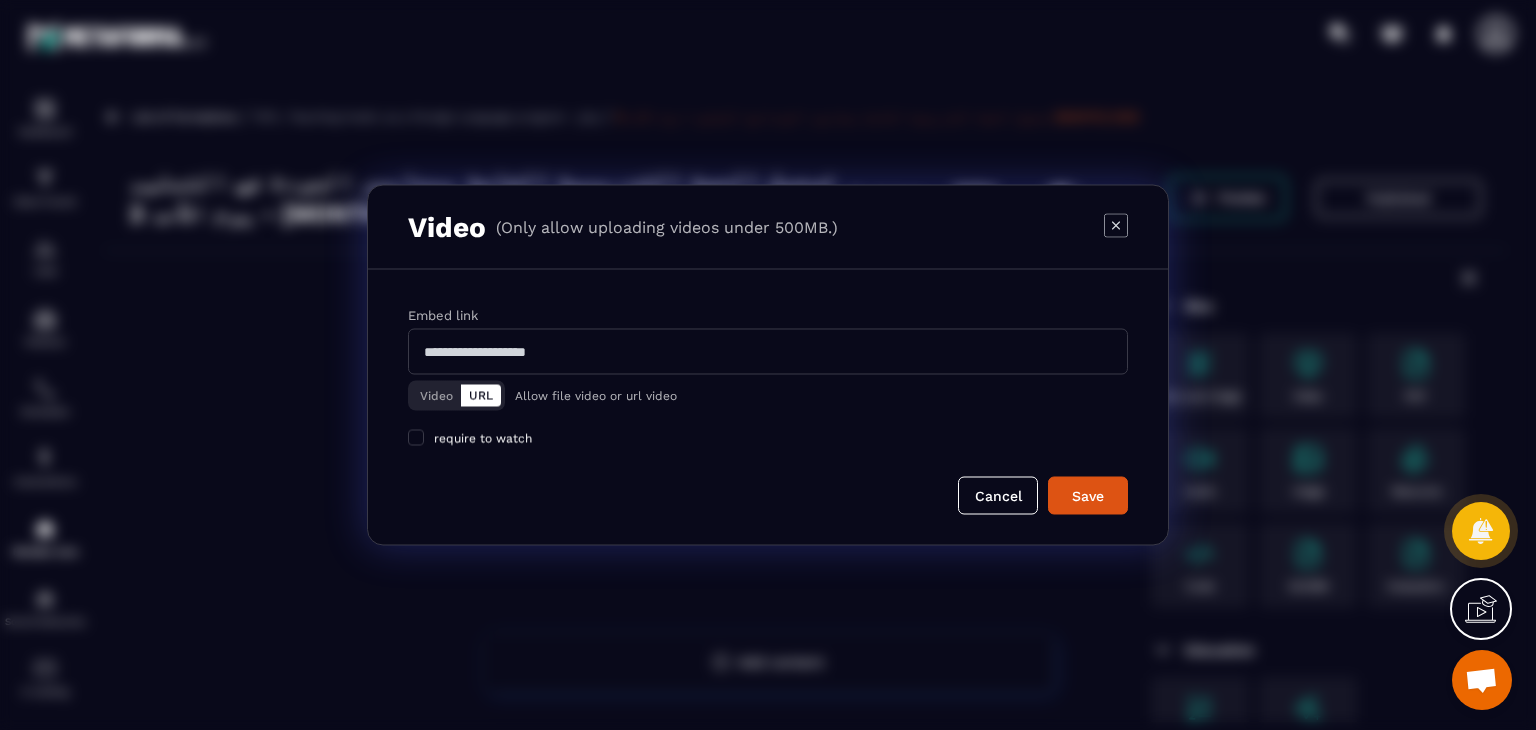 click on "Video" at bounding box center [436, 396] 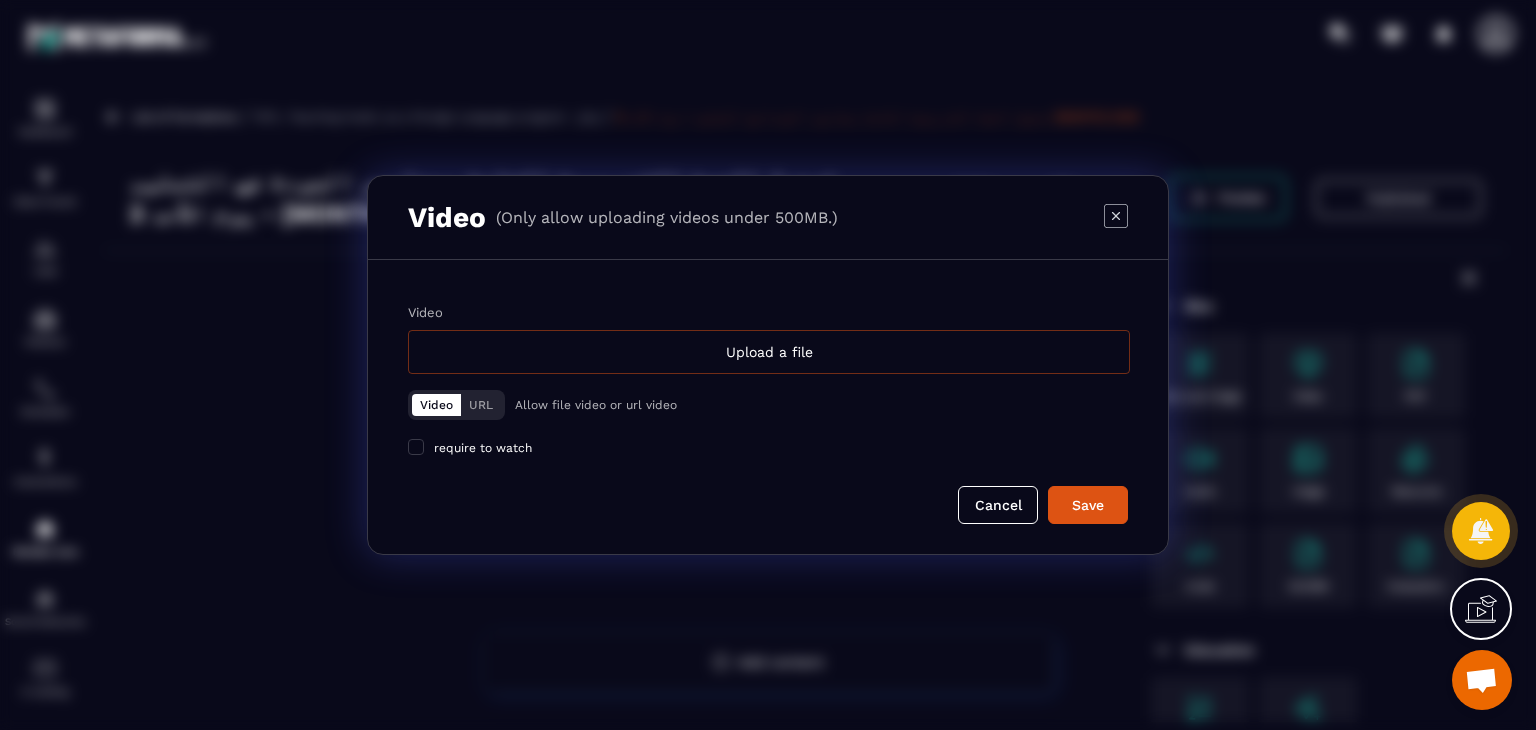 click on "Upload a file" at bounding box center (769, 352) 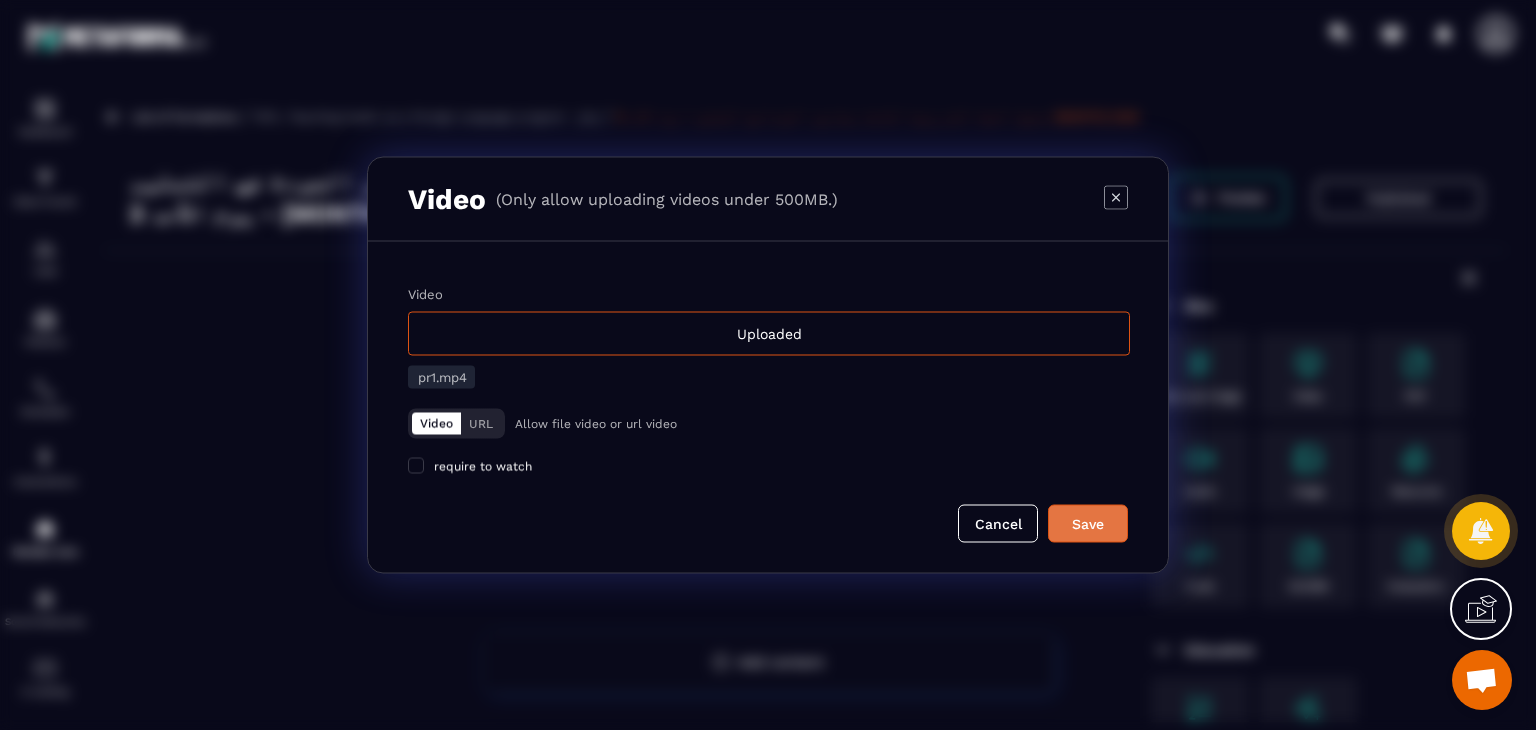click on "Save" at bounding box center (1088, 524) 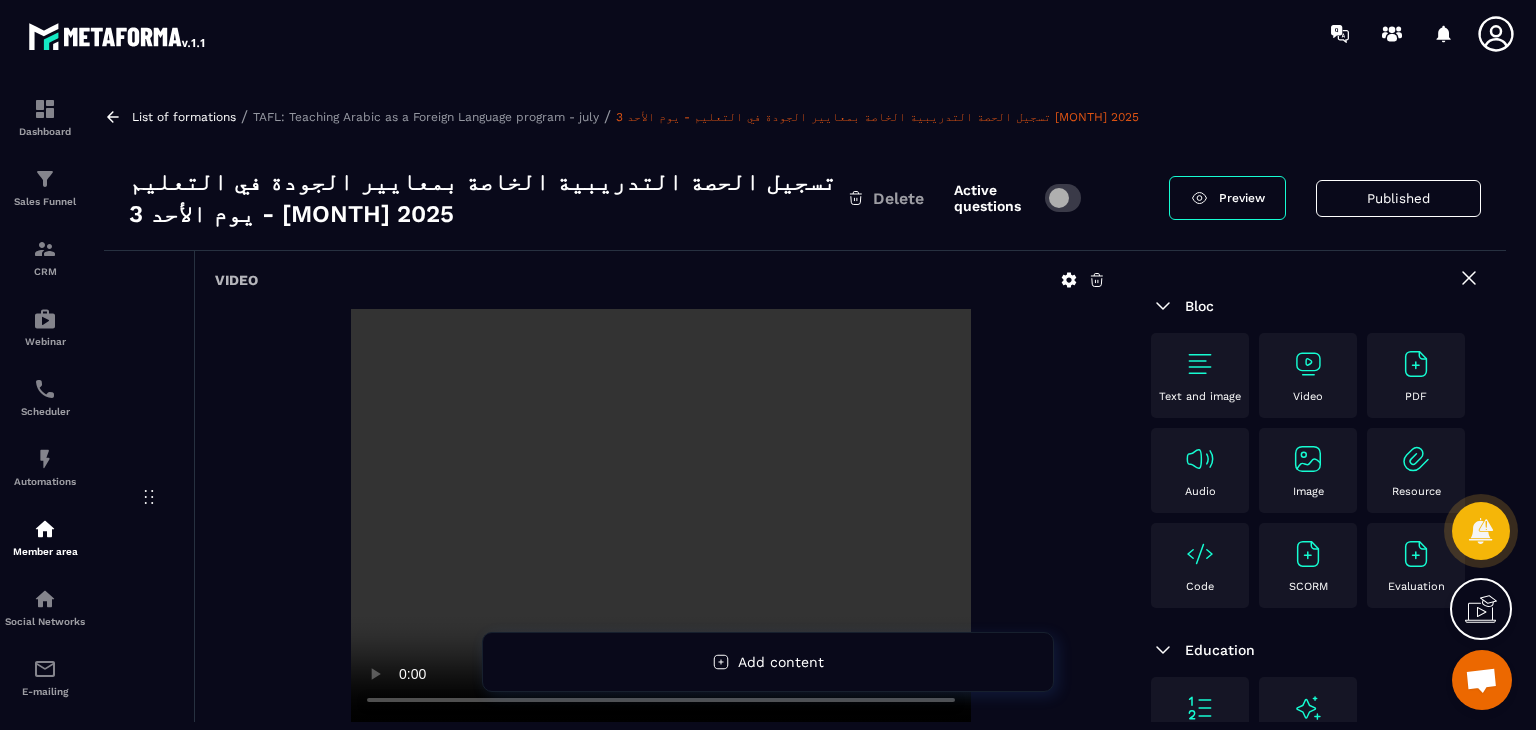 click on "Video" at bounding box center [1308, 375] 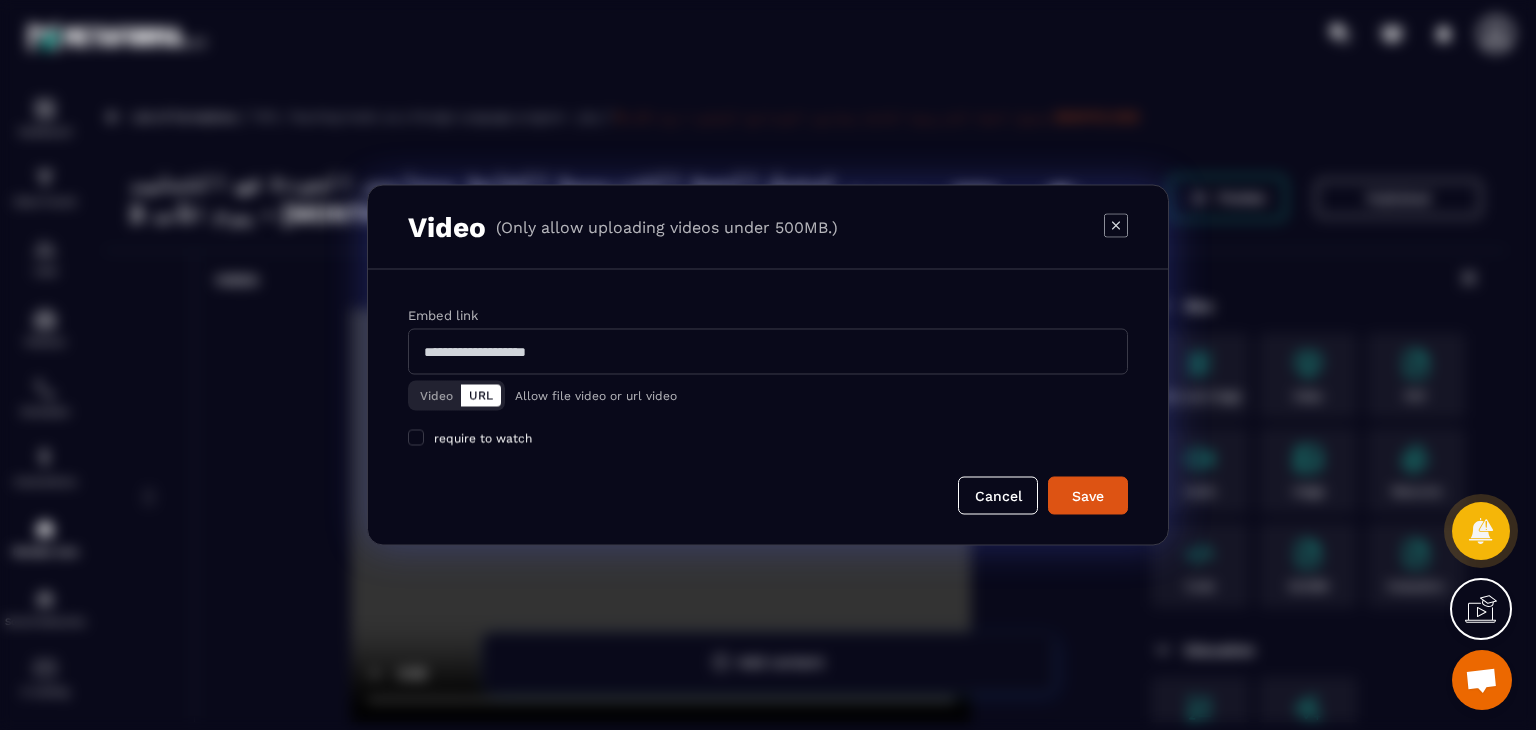 click on "Video" at bounding box center [436, 396] 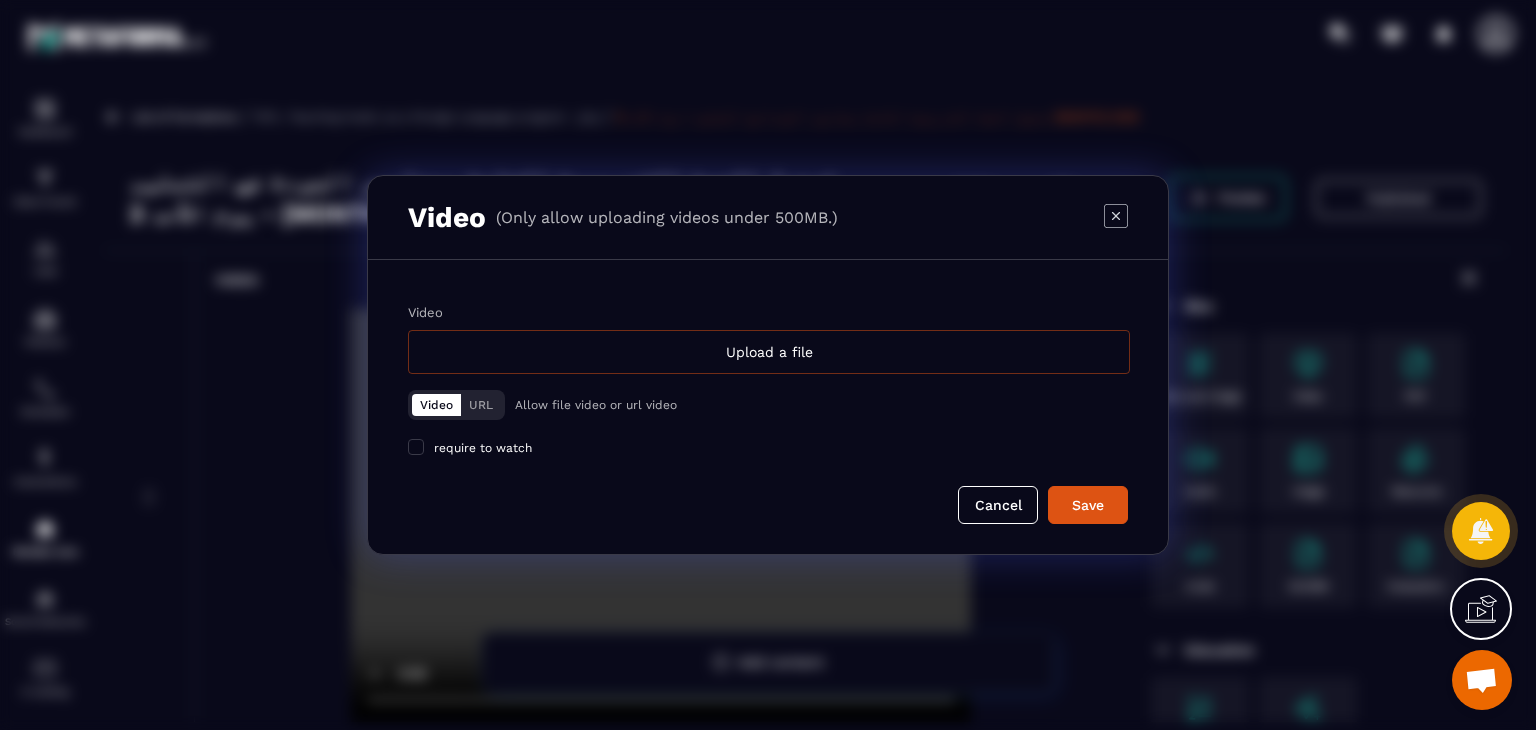 click on "Upload a file" at bounding box center [769, 352] 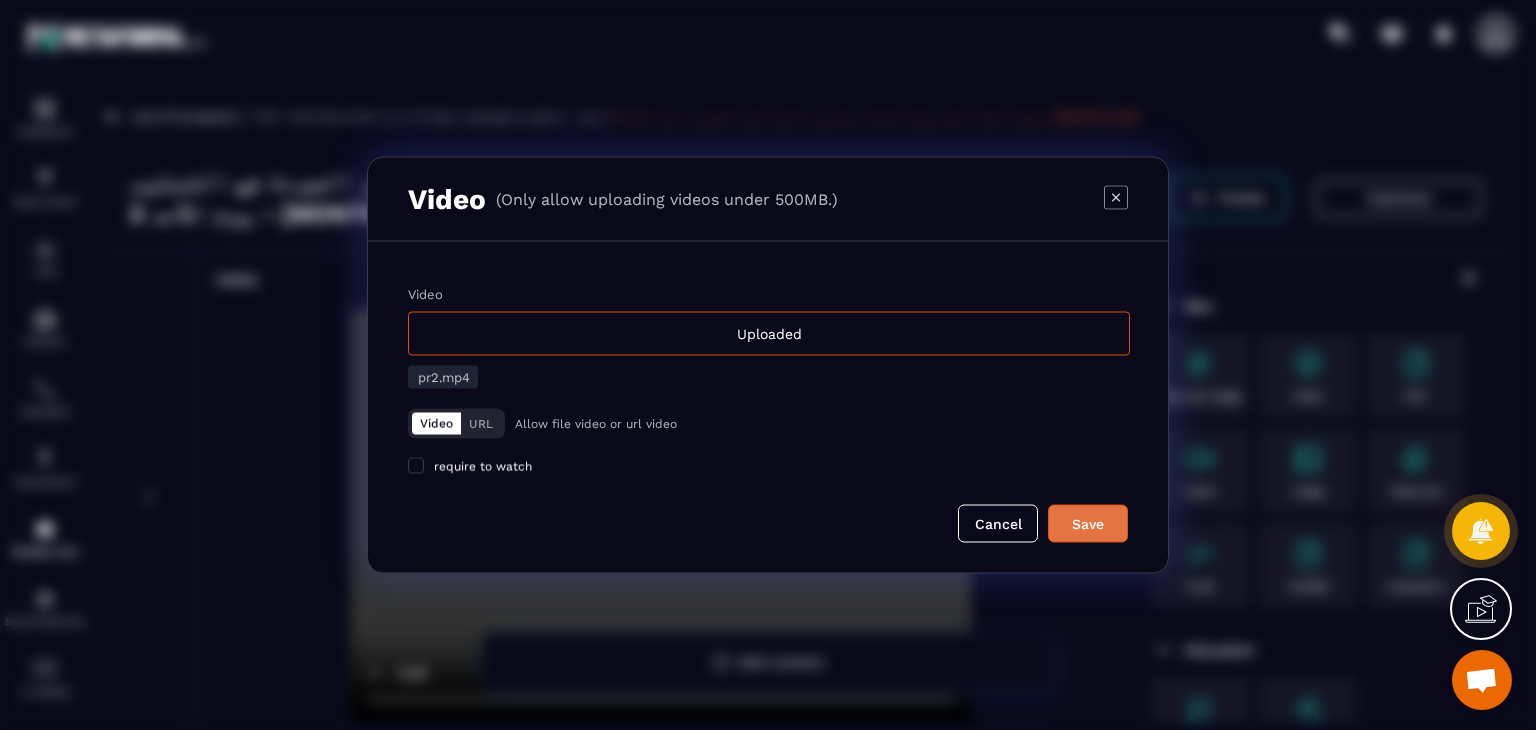 click on "Save" at bounding box center [1088, 524] 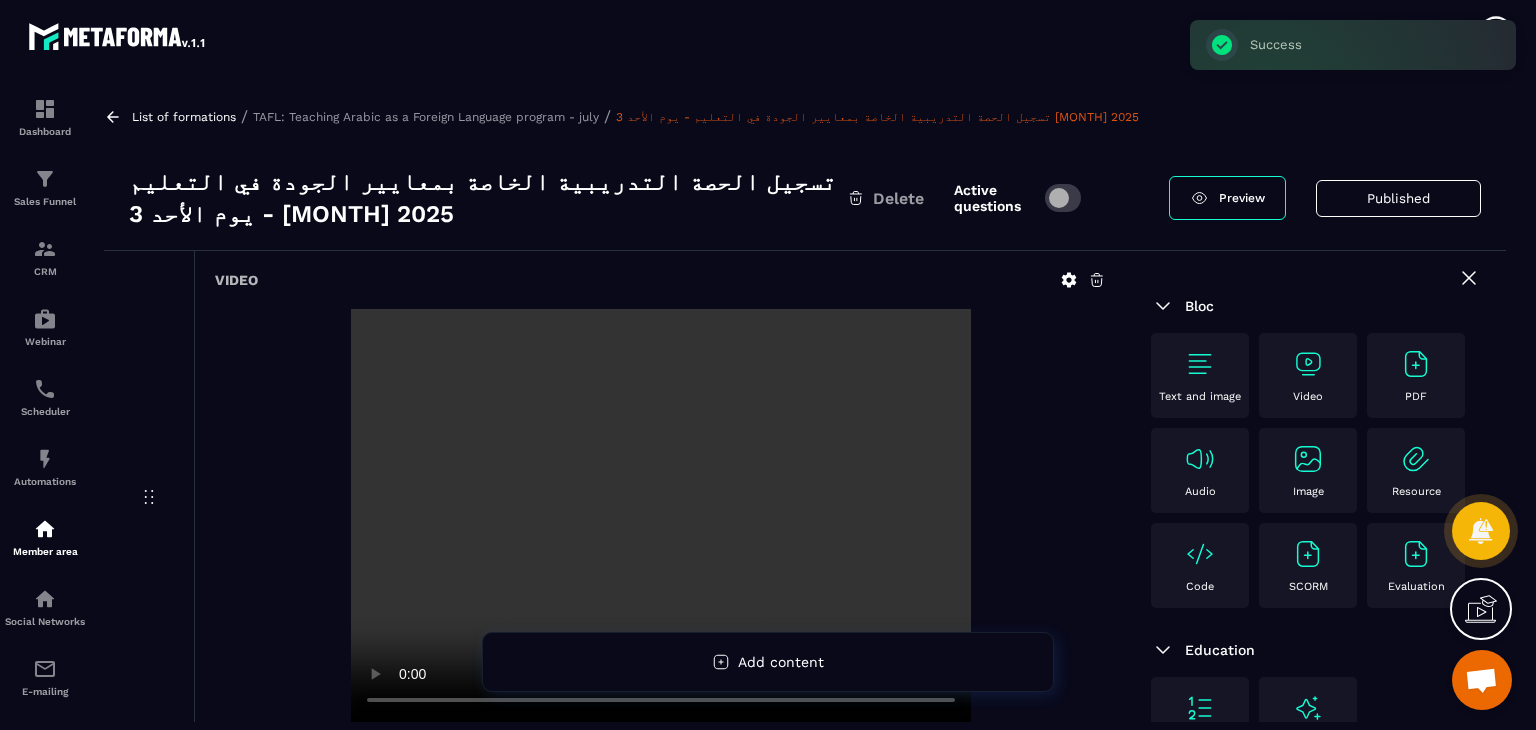 click at bounding box center (1308, 364) 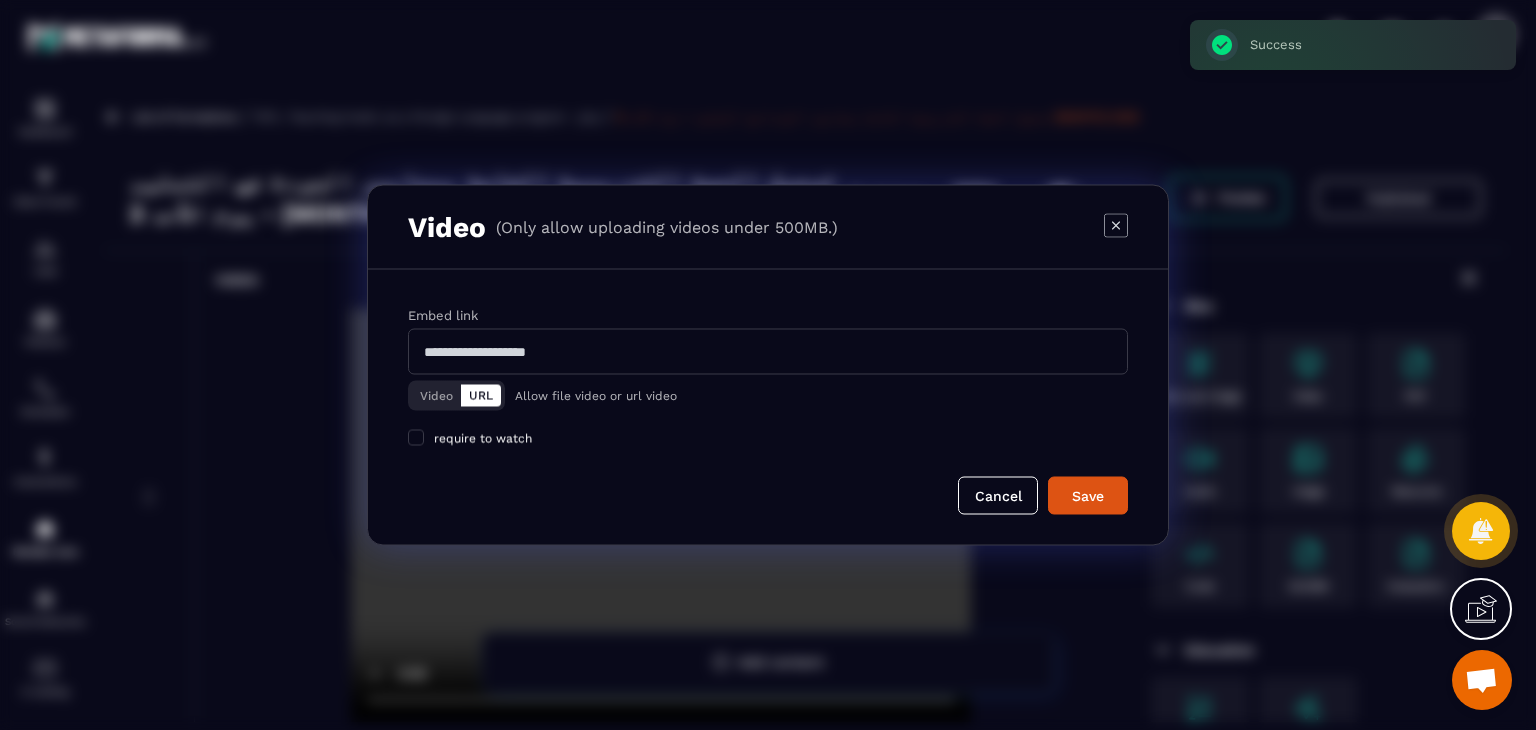 click on "Video" at bounding box center [436, 396] 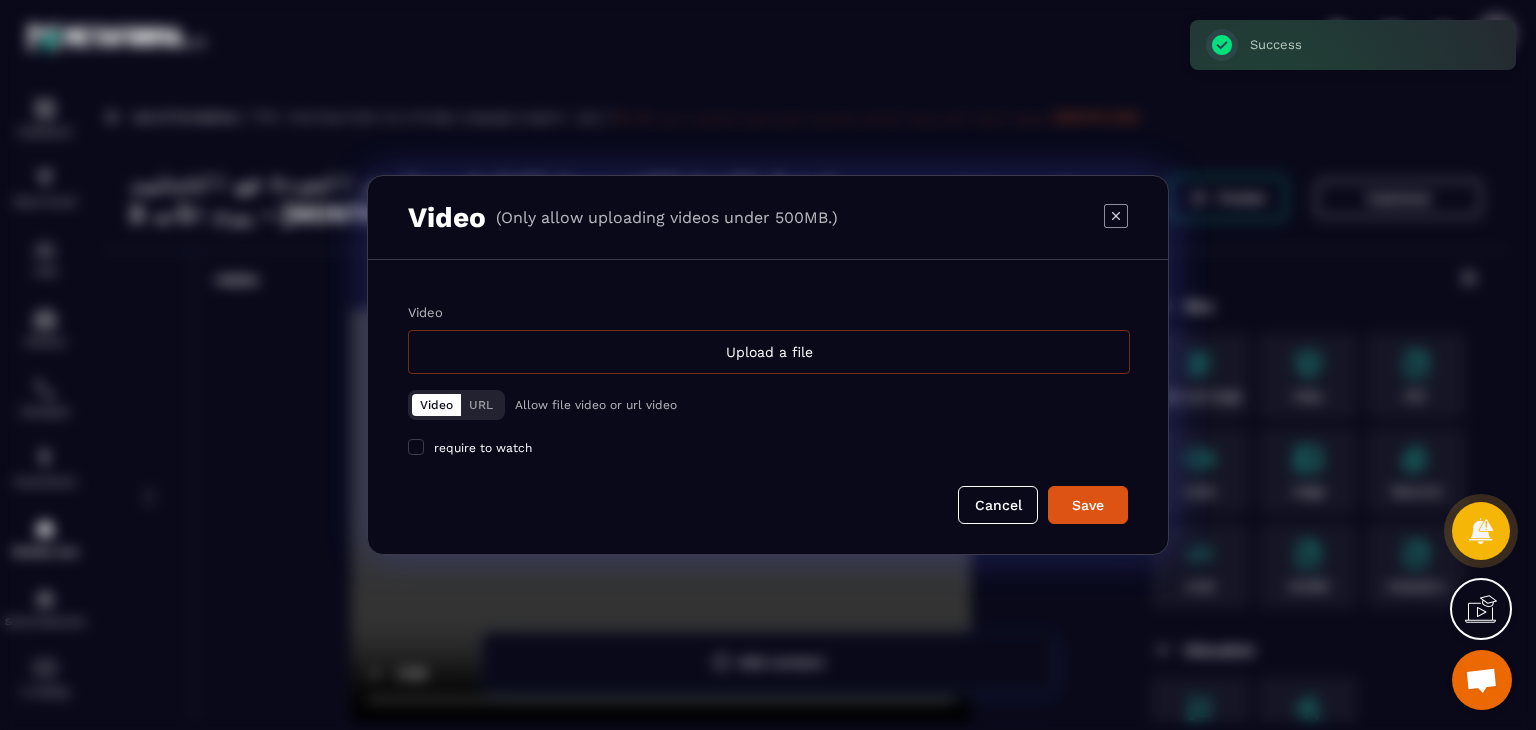 click on "Upload a file" at bounding box center (769, 352) 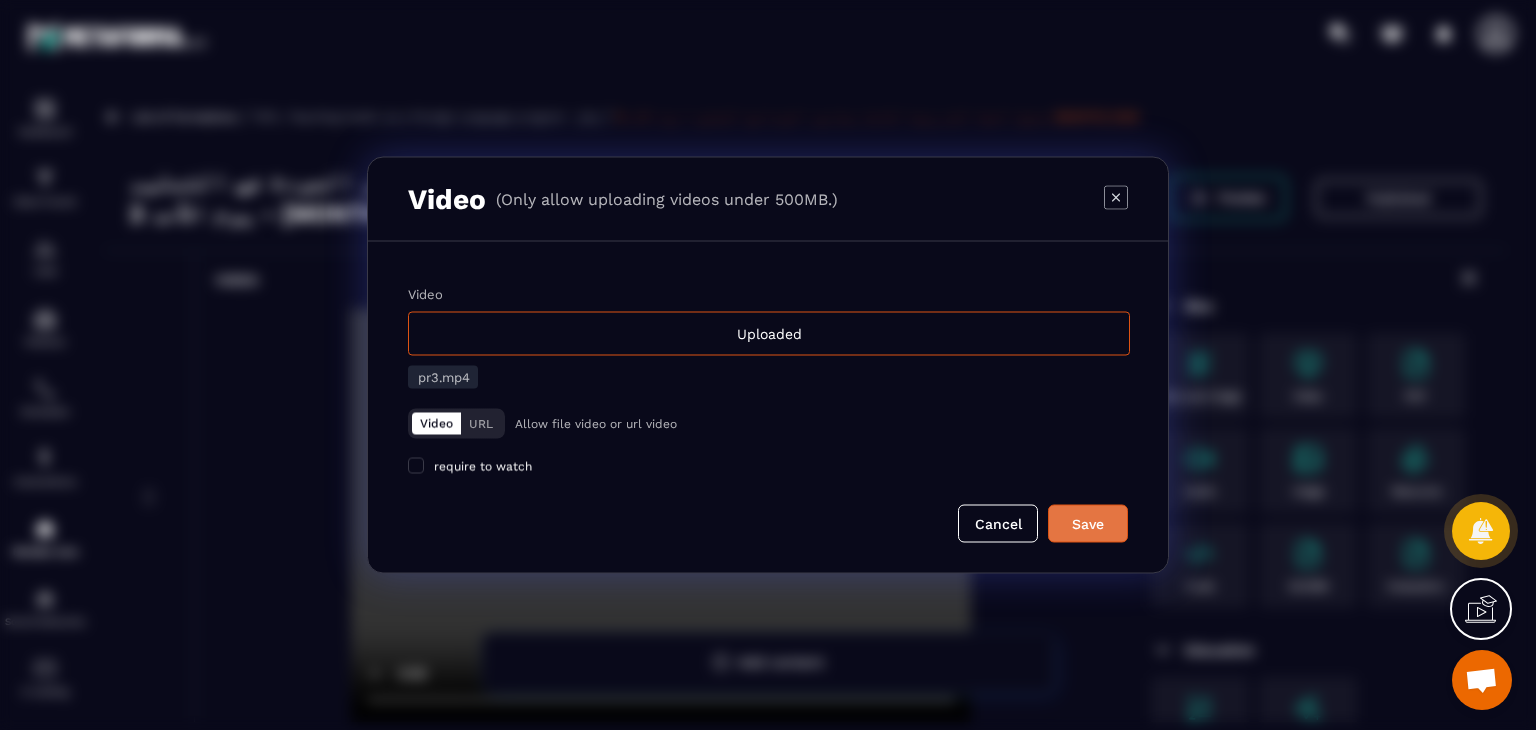 click on "Save" at bounding box center [1088, 524] 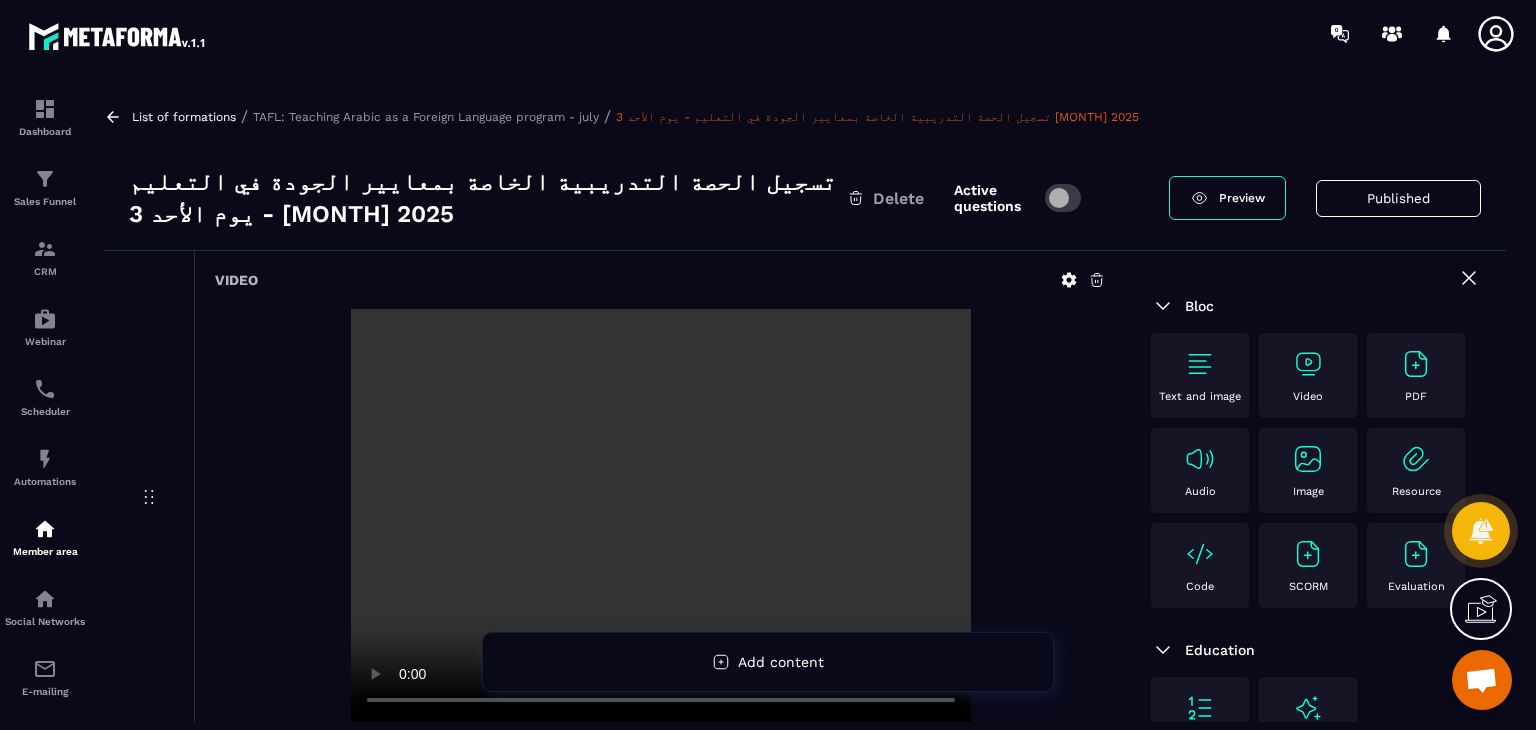 click at bounding box center (1308, 364) 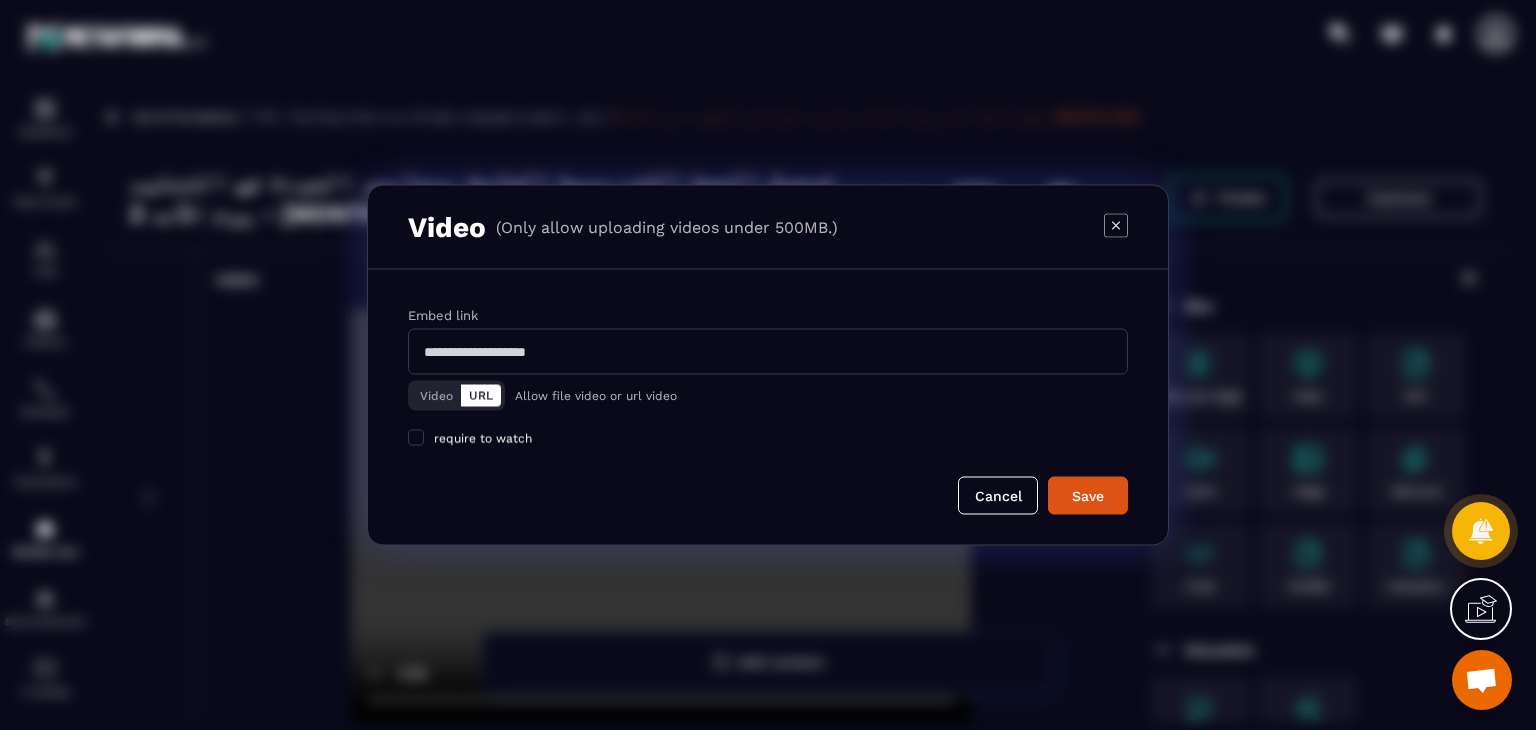 click on "Video" at bounding box center [436, 396] 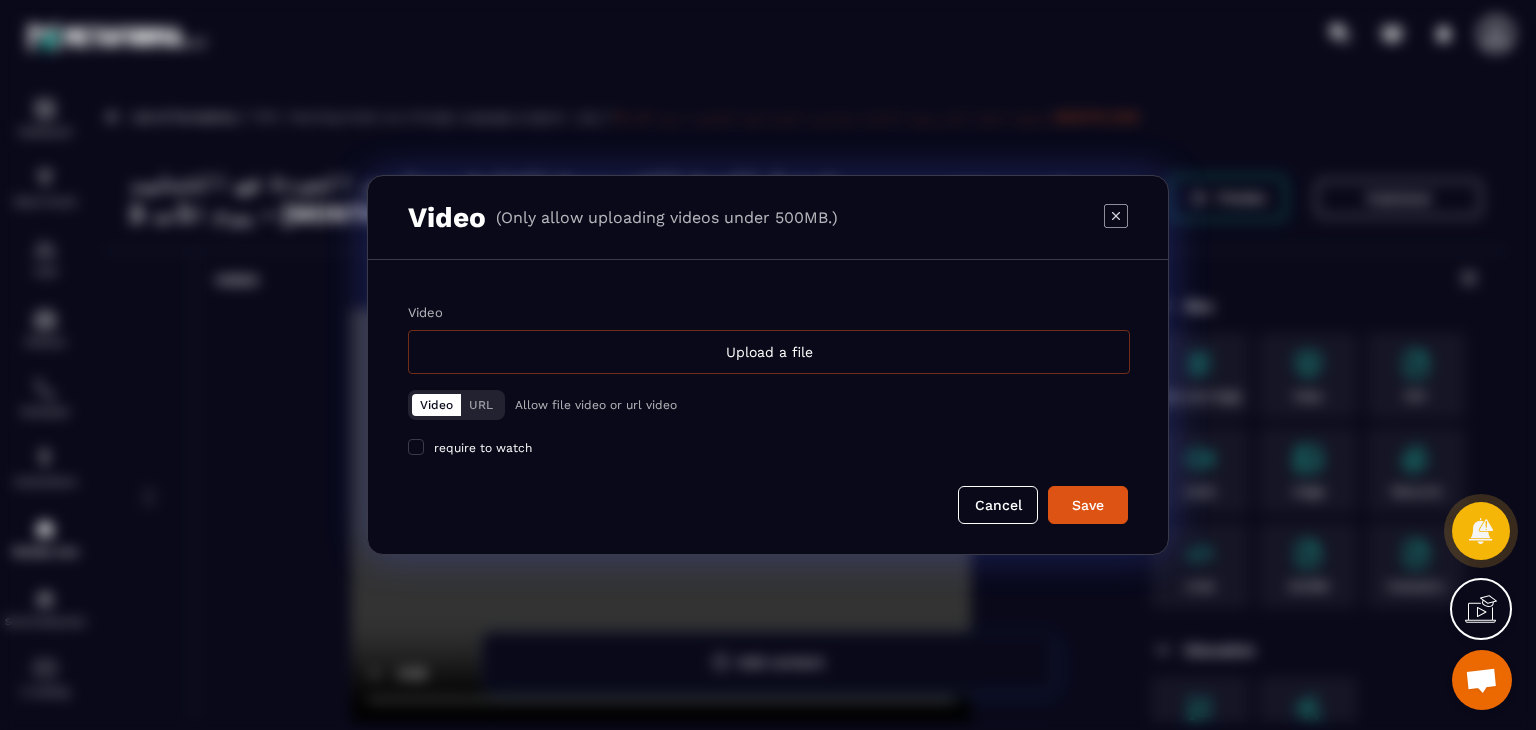 click on "Upload a file" at bounding box center (769, 352) 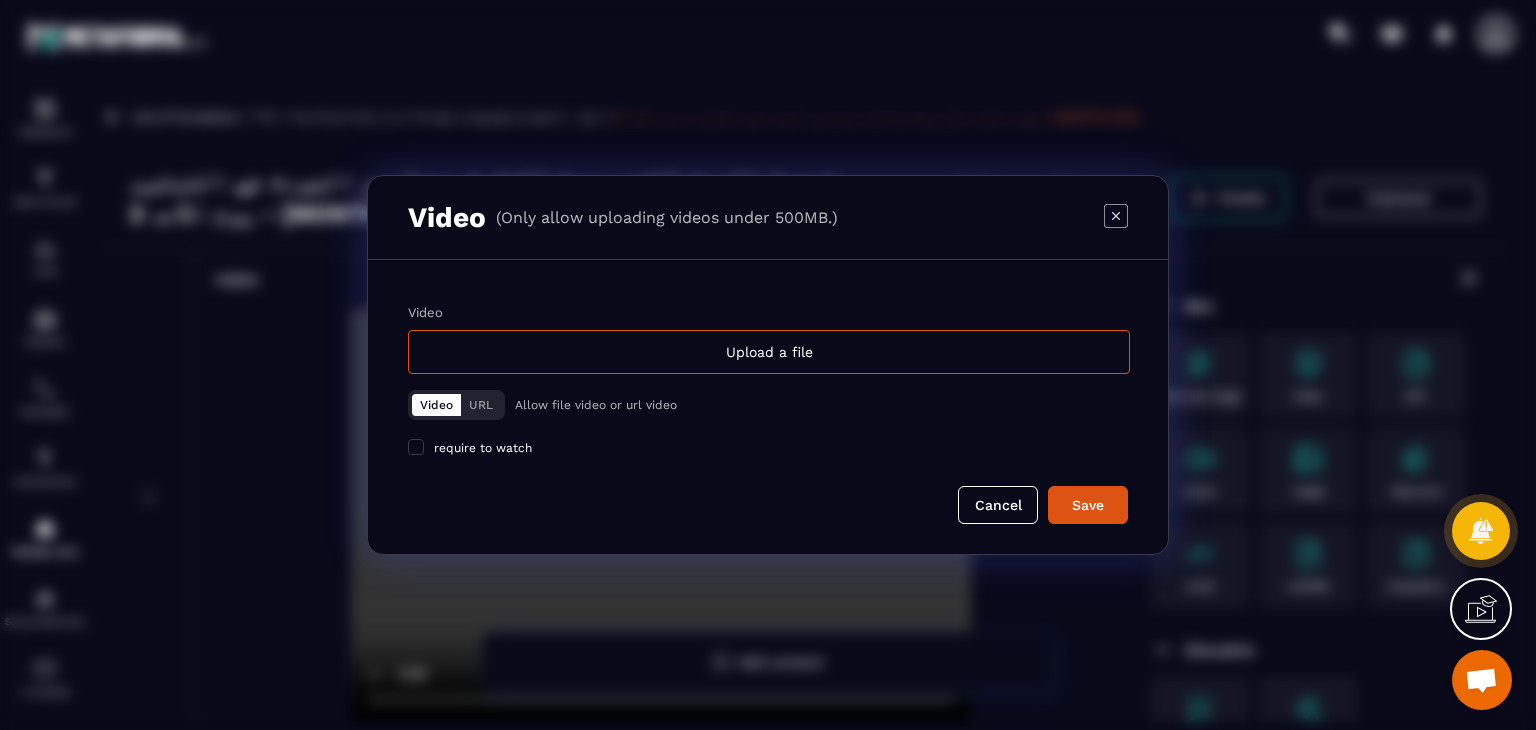 click 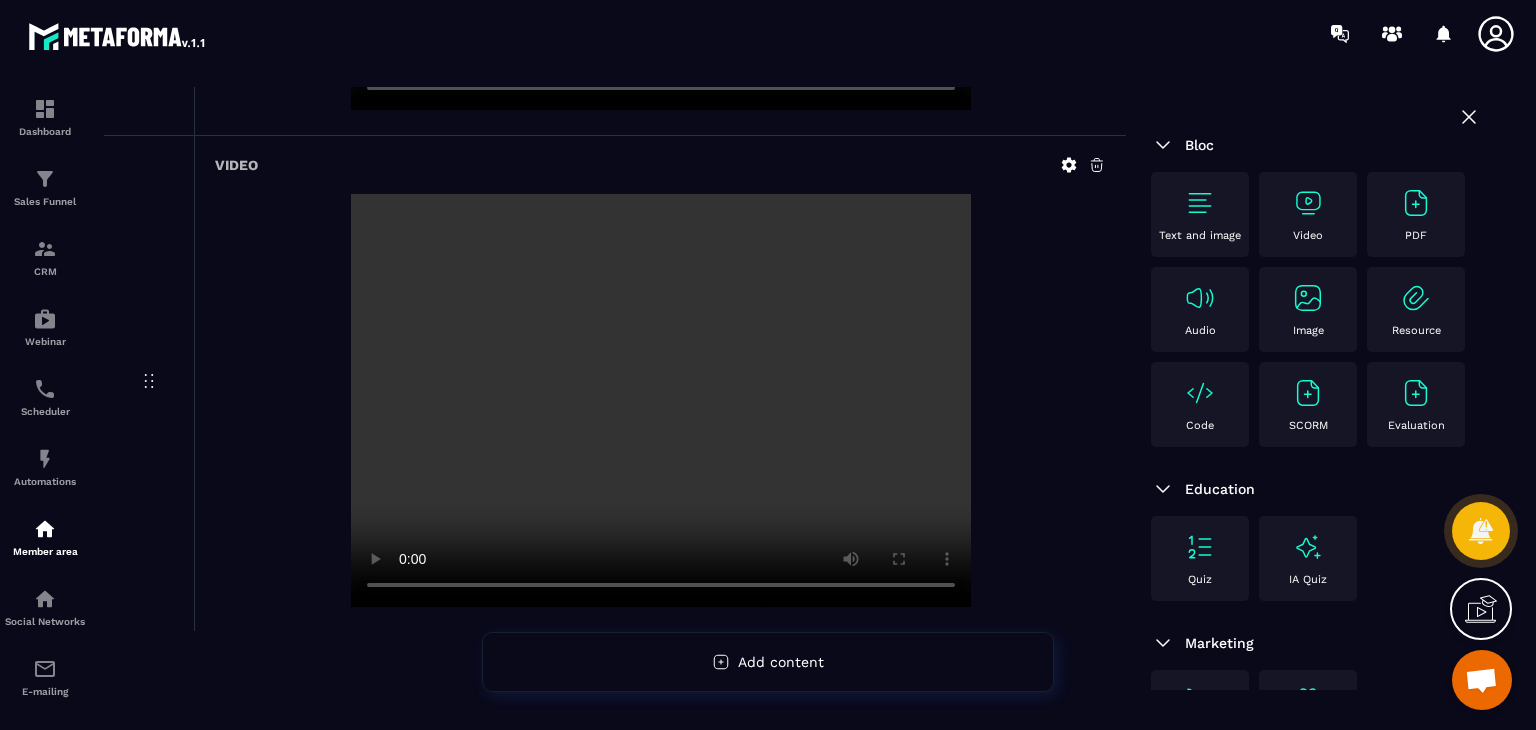 scroll, scrollTop: 1117, scrollLeft: 0, axis: vertical 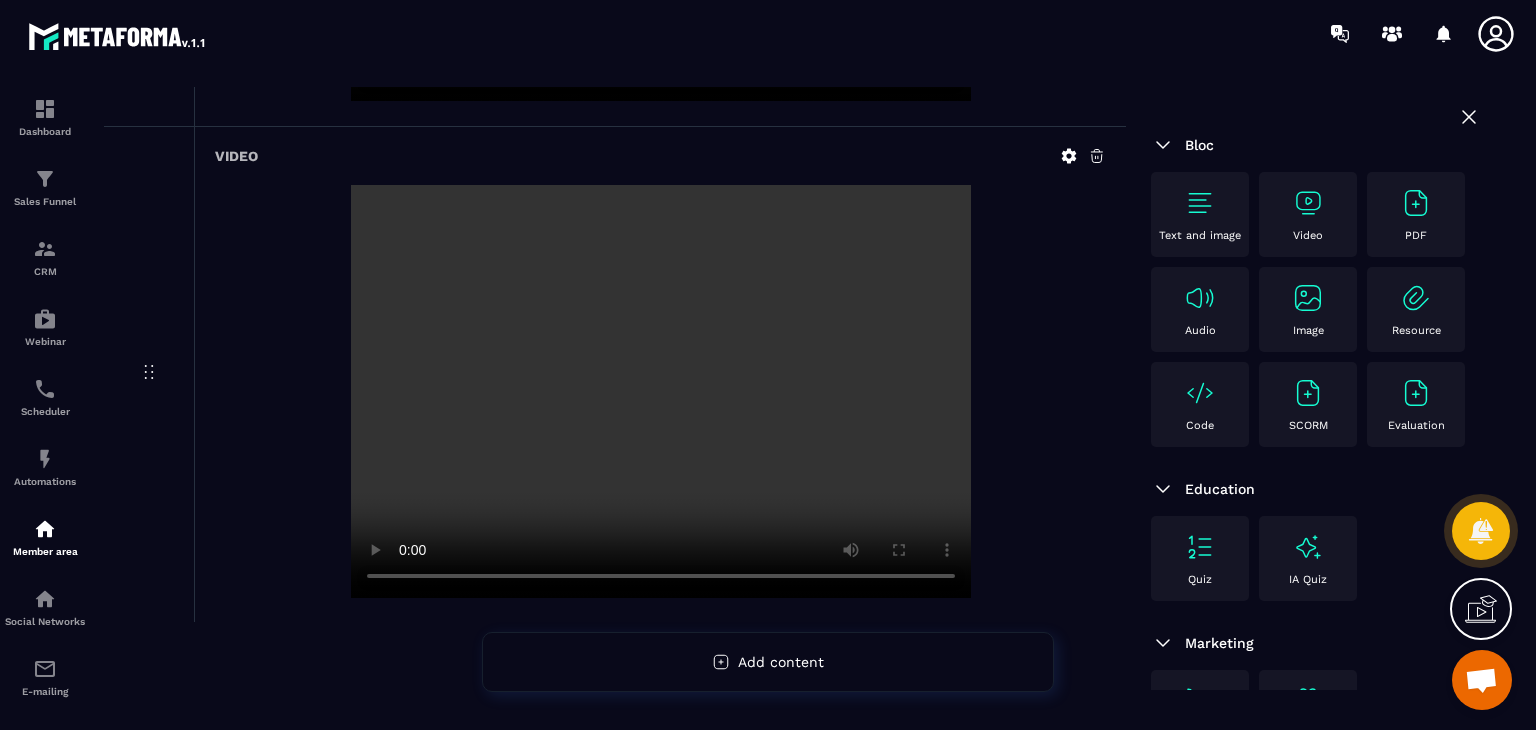 click on "Video" at bounding box center (1308, 214) 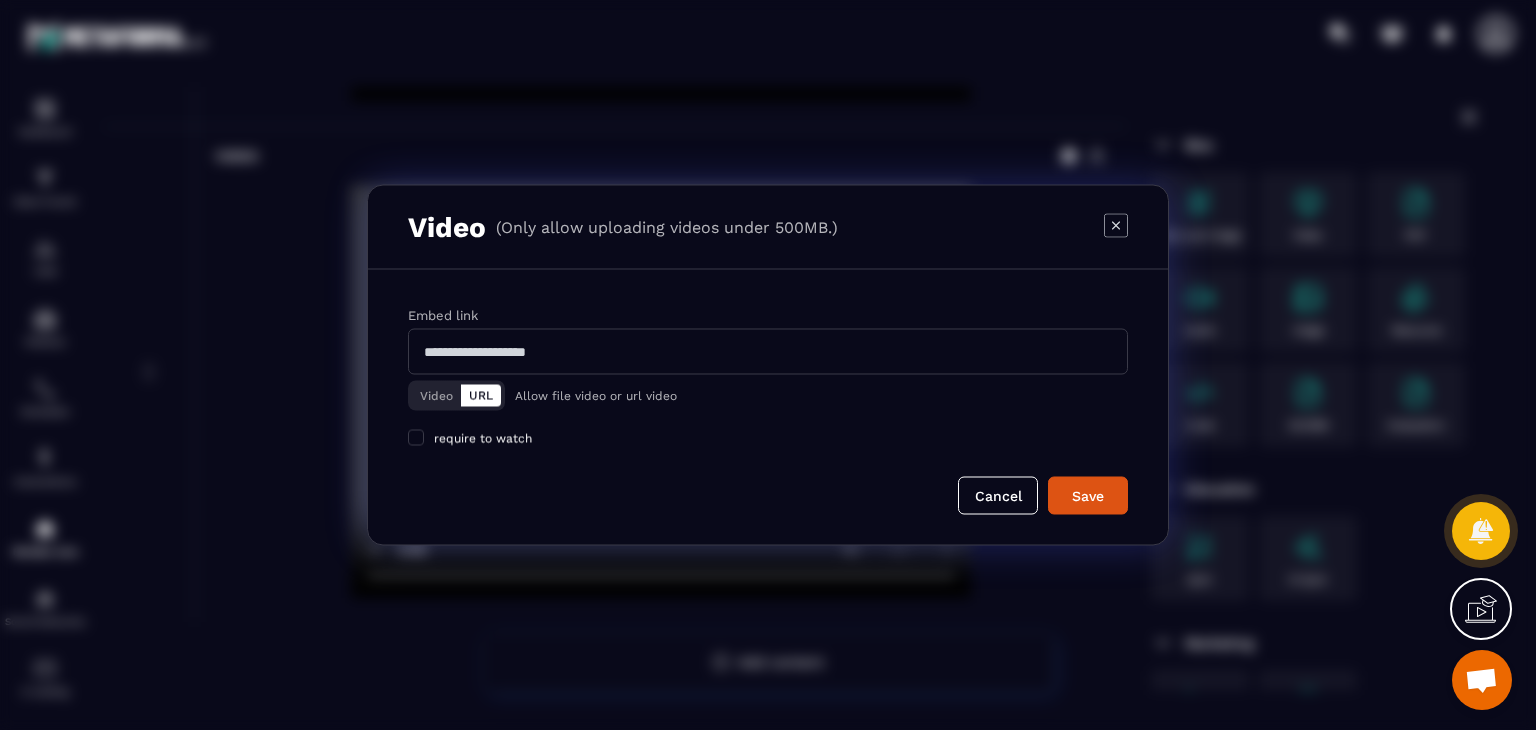 click on "Video" at bounding box center (436, 396) 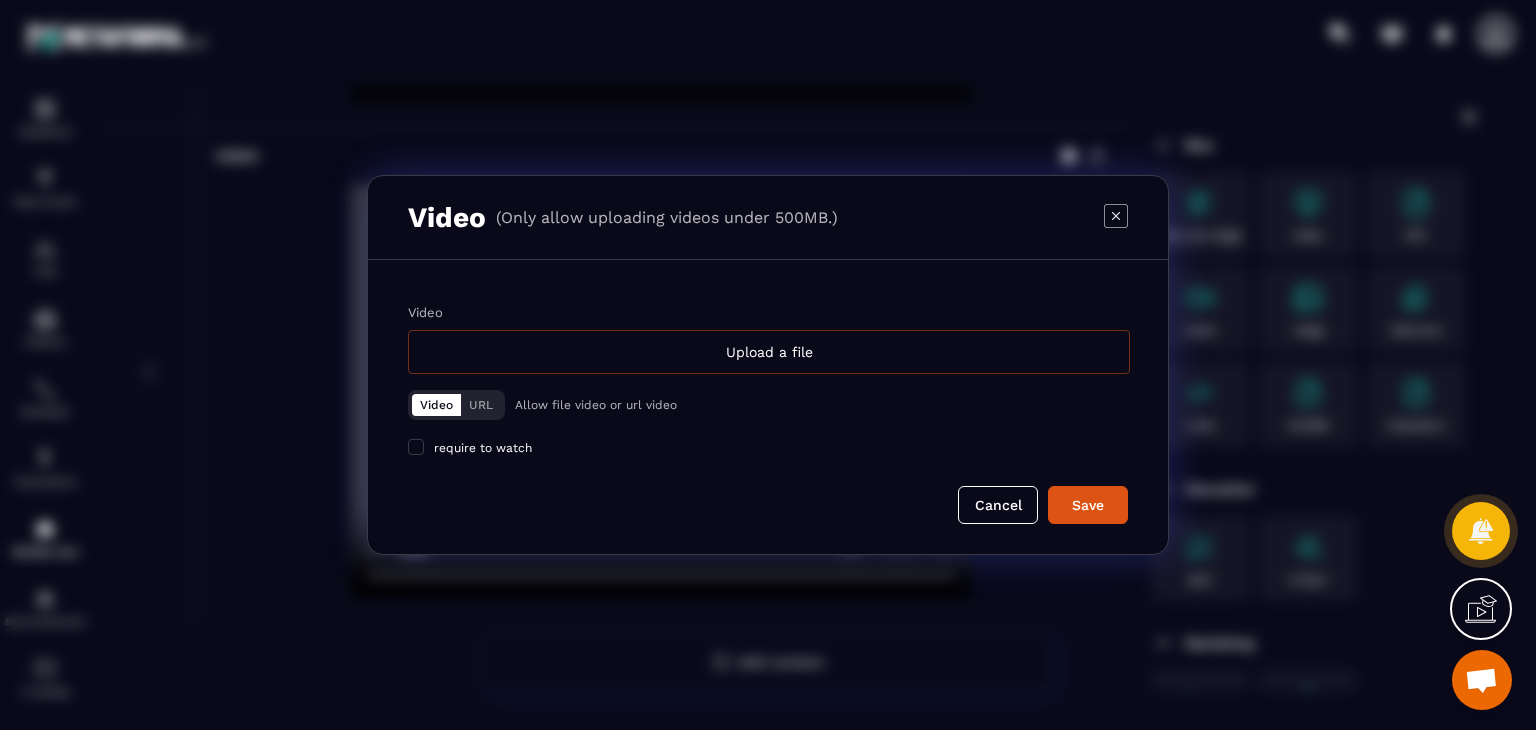 click on "Upload a file" at bounding box center [769, 352] 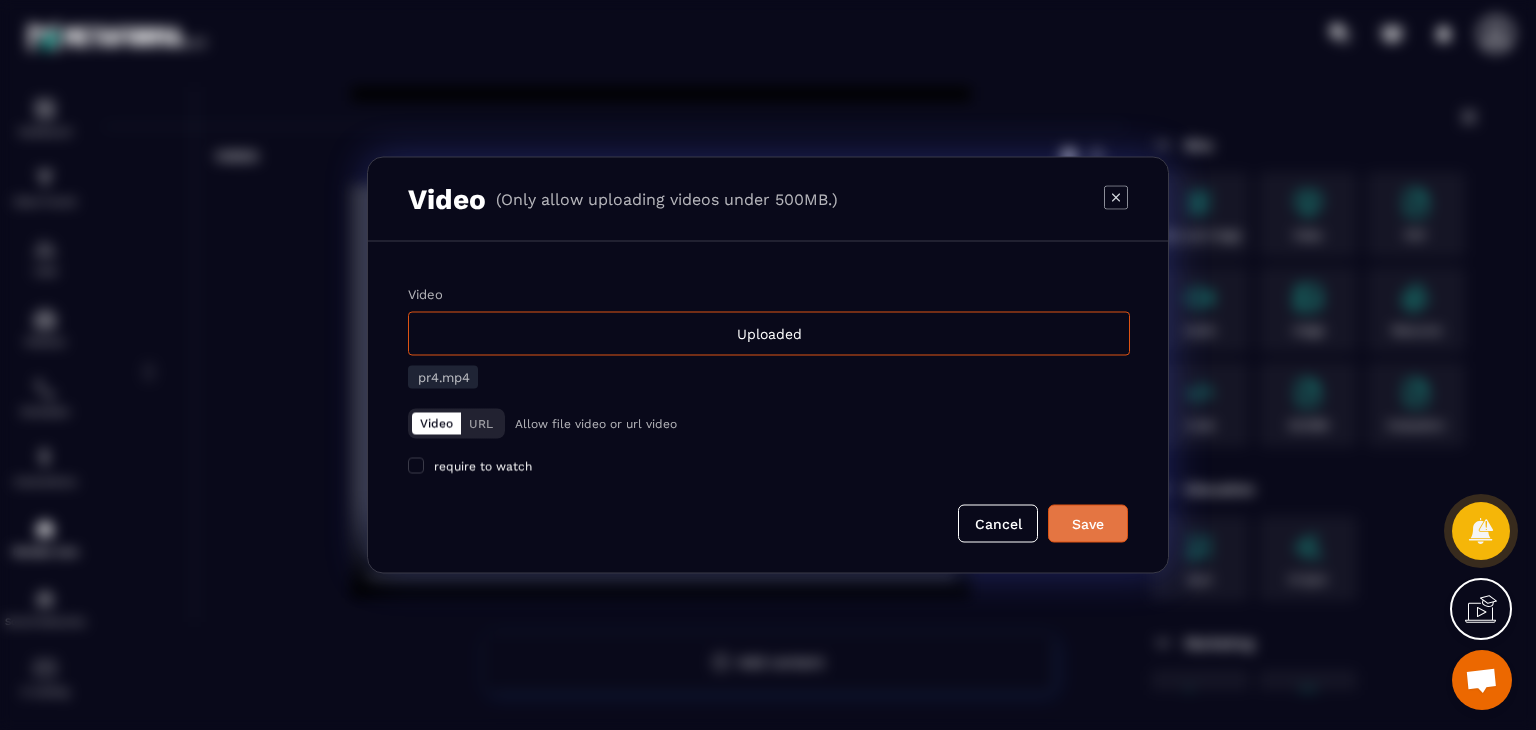 click on "Save" at bounding box center (1088, 524) 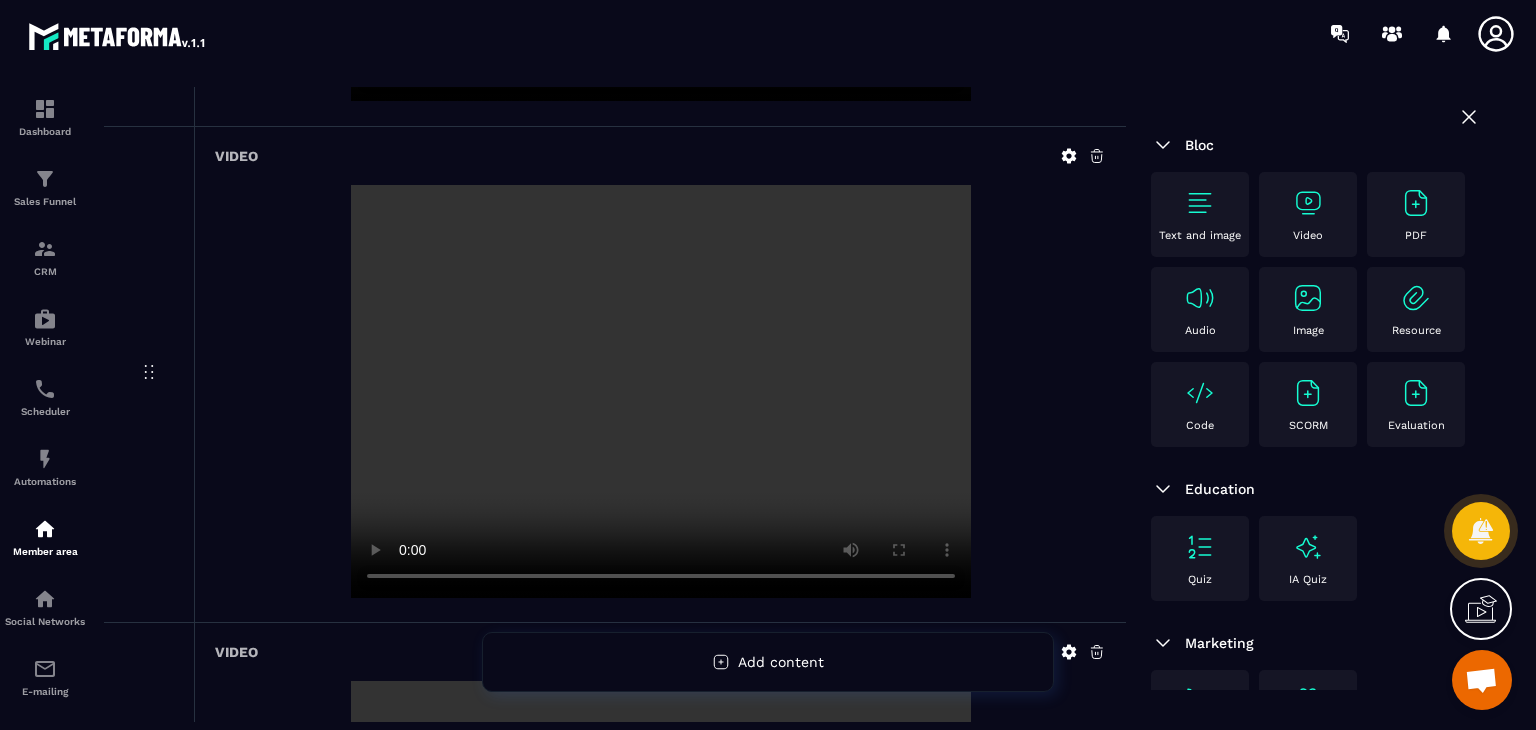 click at bounding box center (1308, 203) 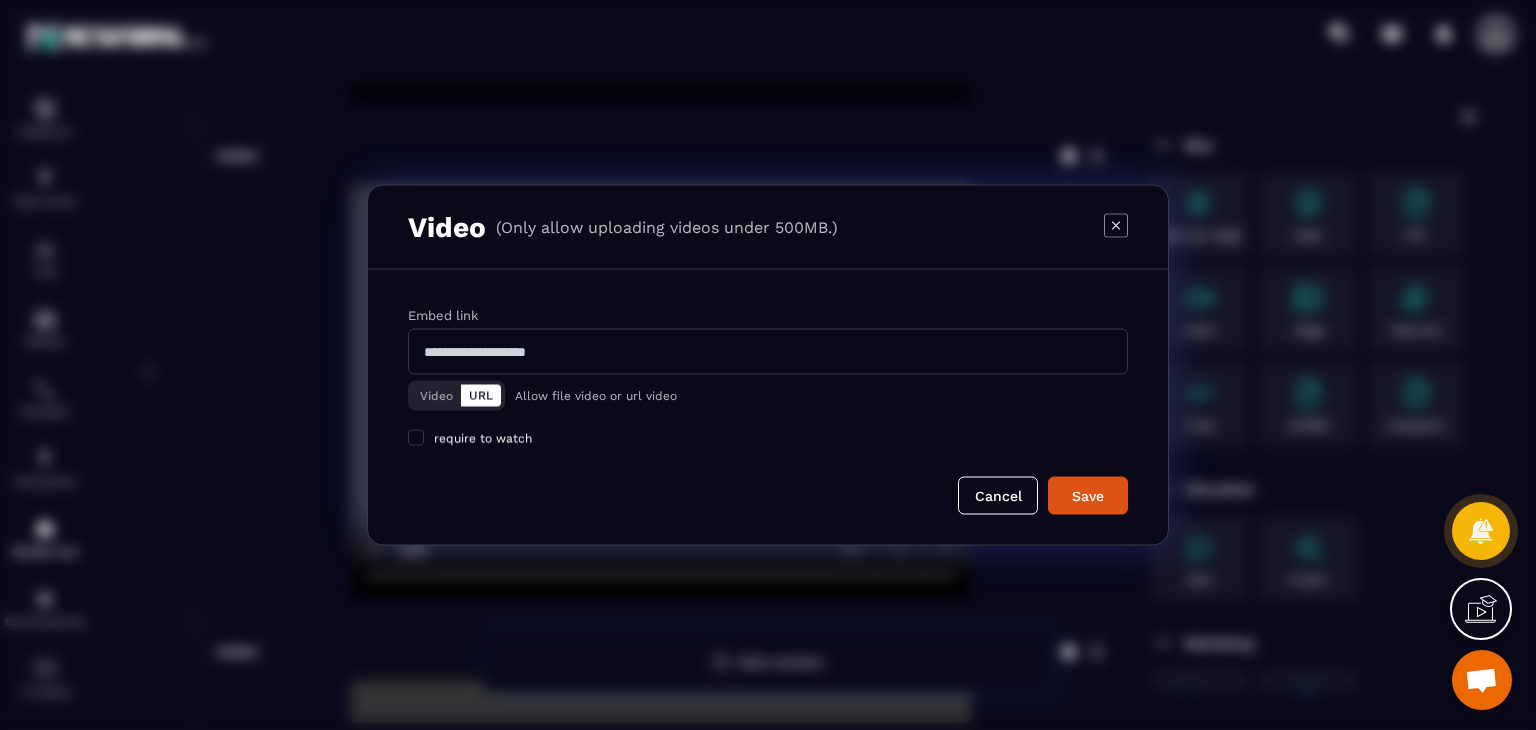 click on "Video" at bounding box center [436, 396] 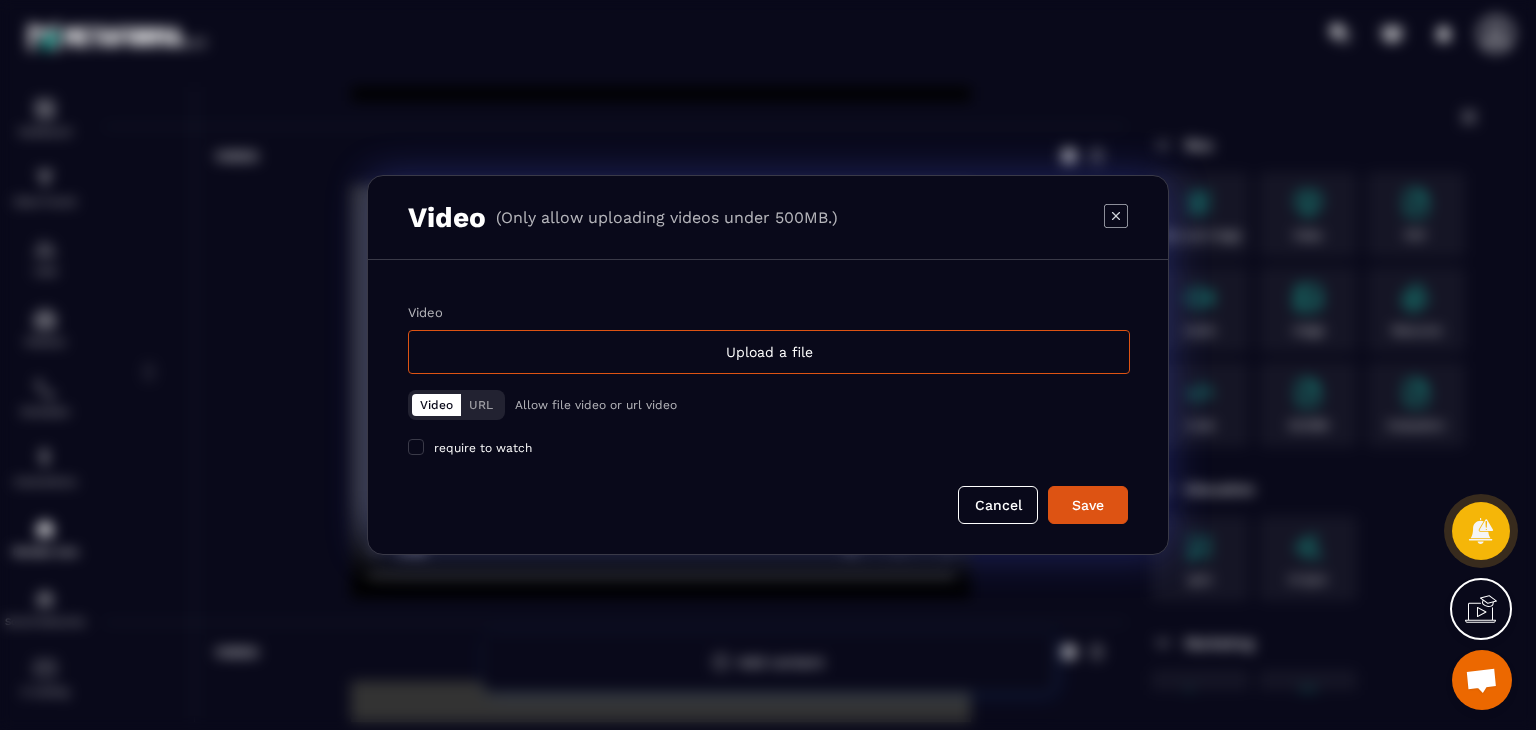 click on "Upload a file" at bounding box center (769, 352) 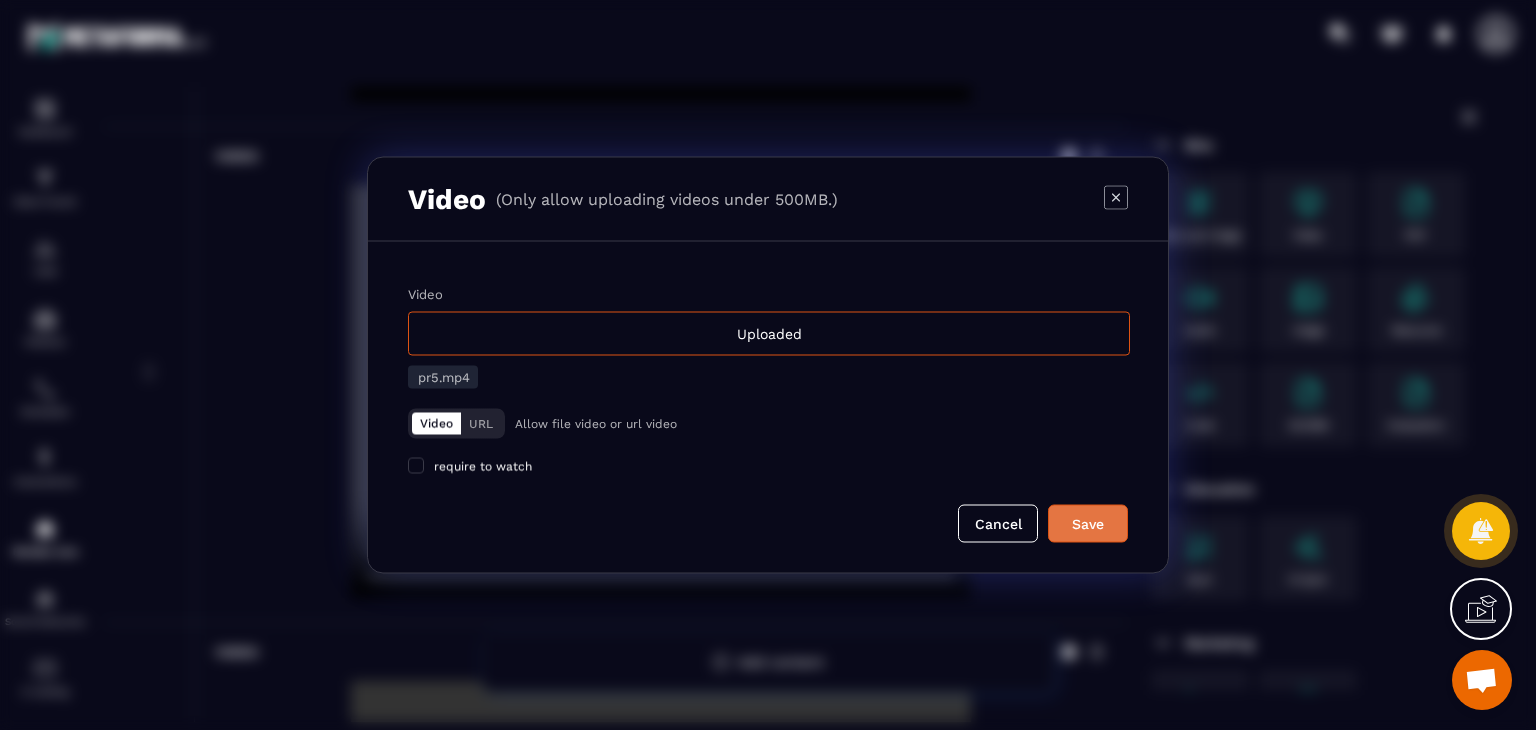 click on "Save" at bounding box center (1088, 524) 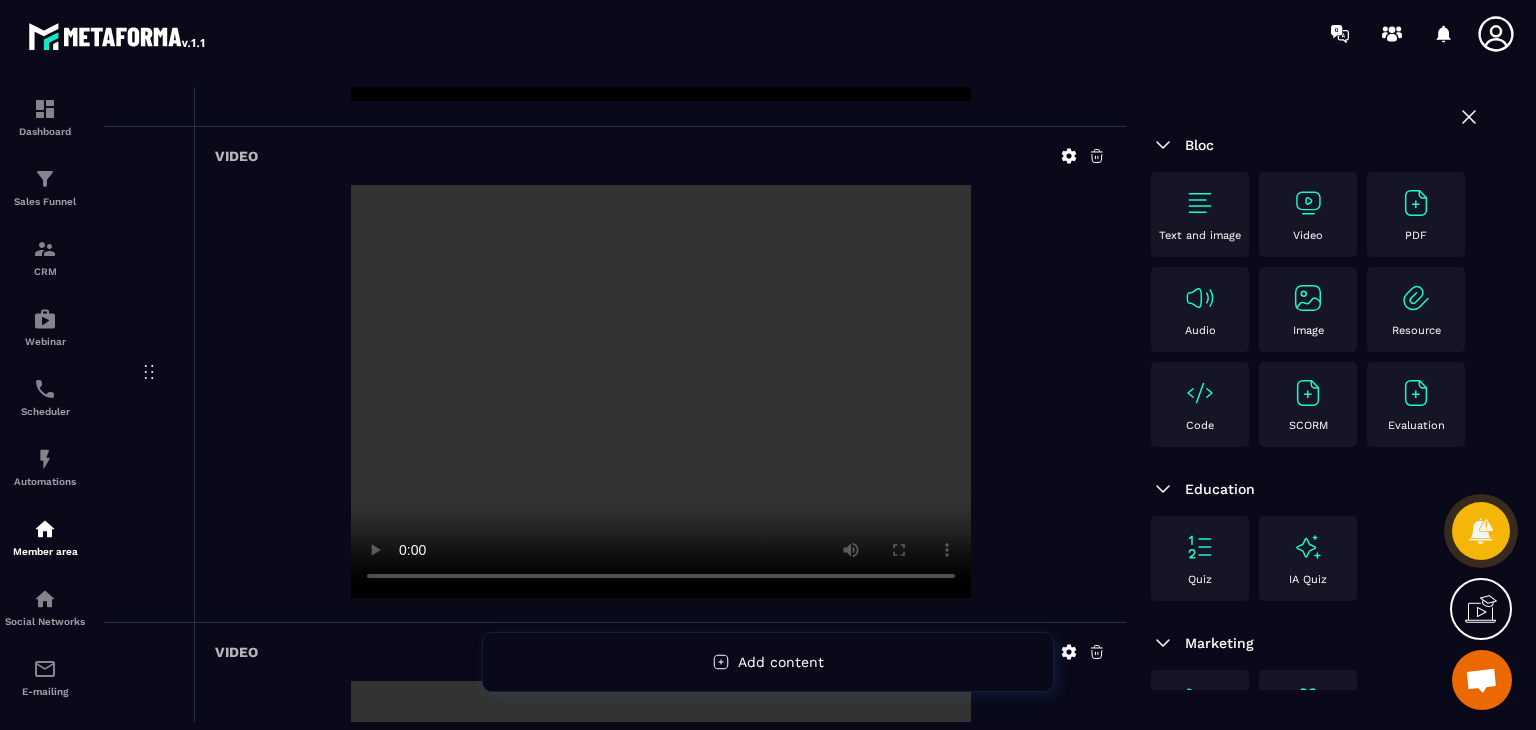 click on "Video" at bounding box center (1308, 214) 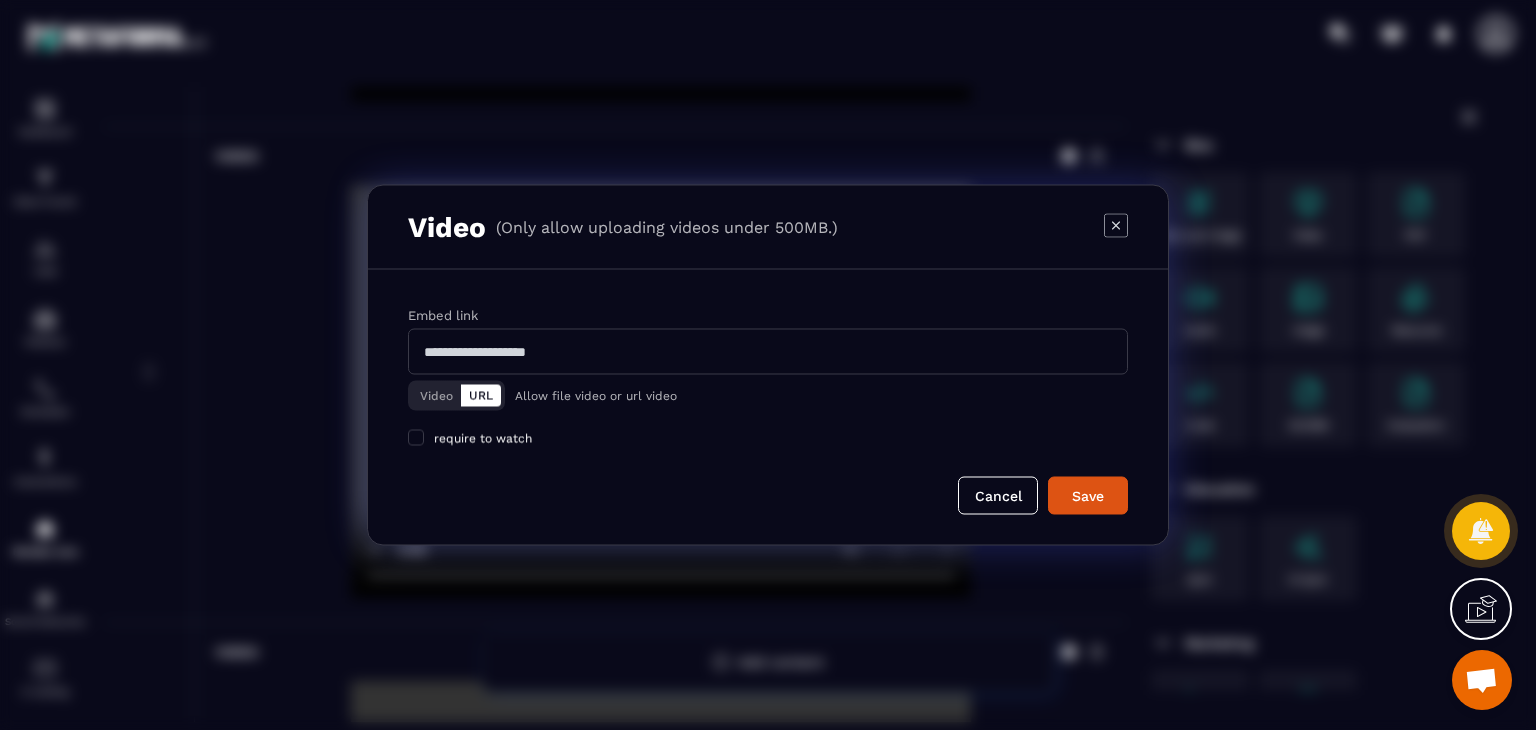 click on "Video  URL" at bounding box center [456, 396] 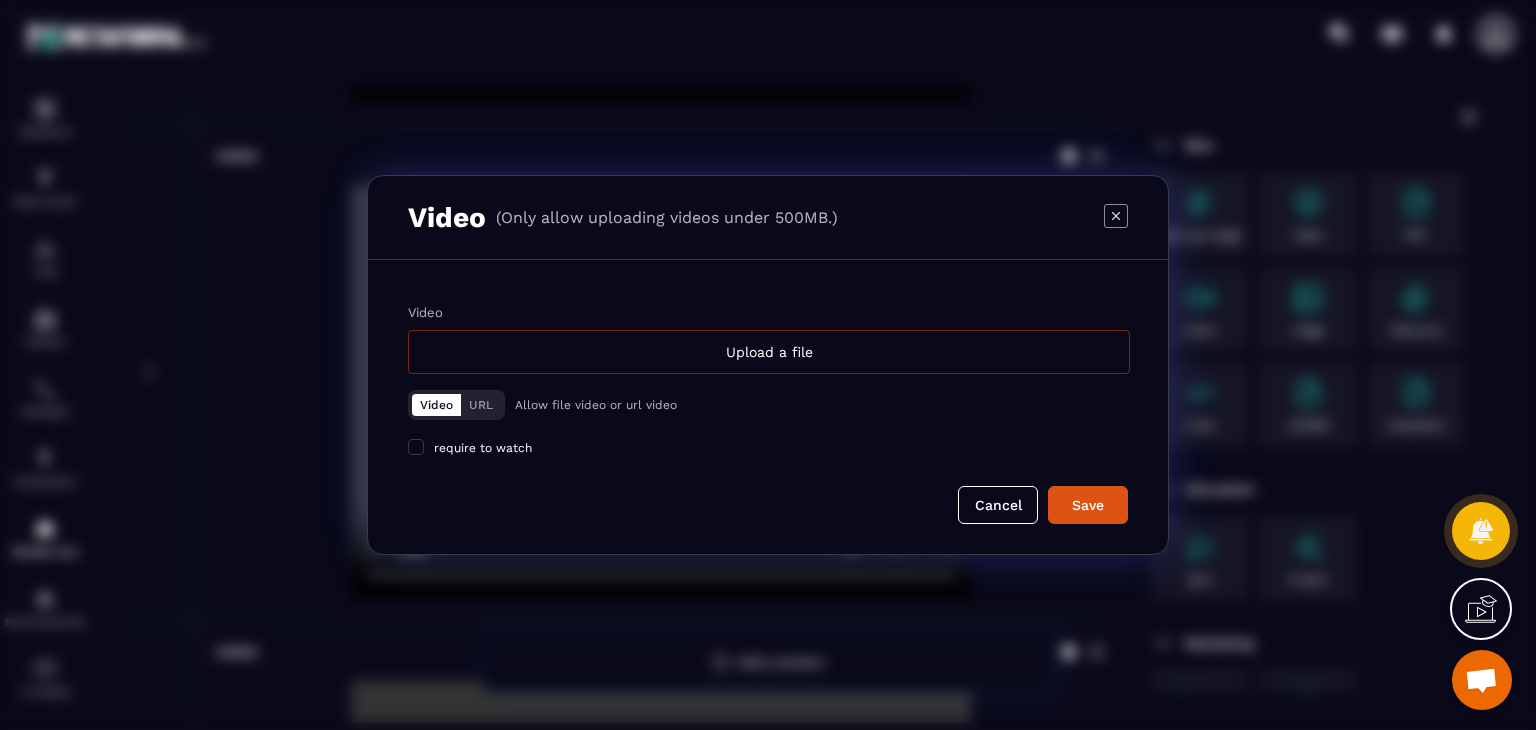 click on "Upload a file" at bounding box center [769, 352] 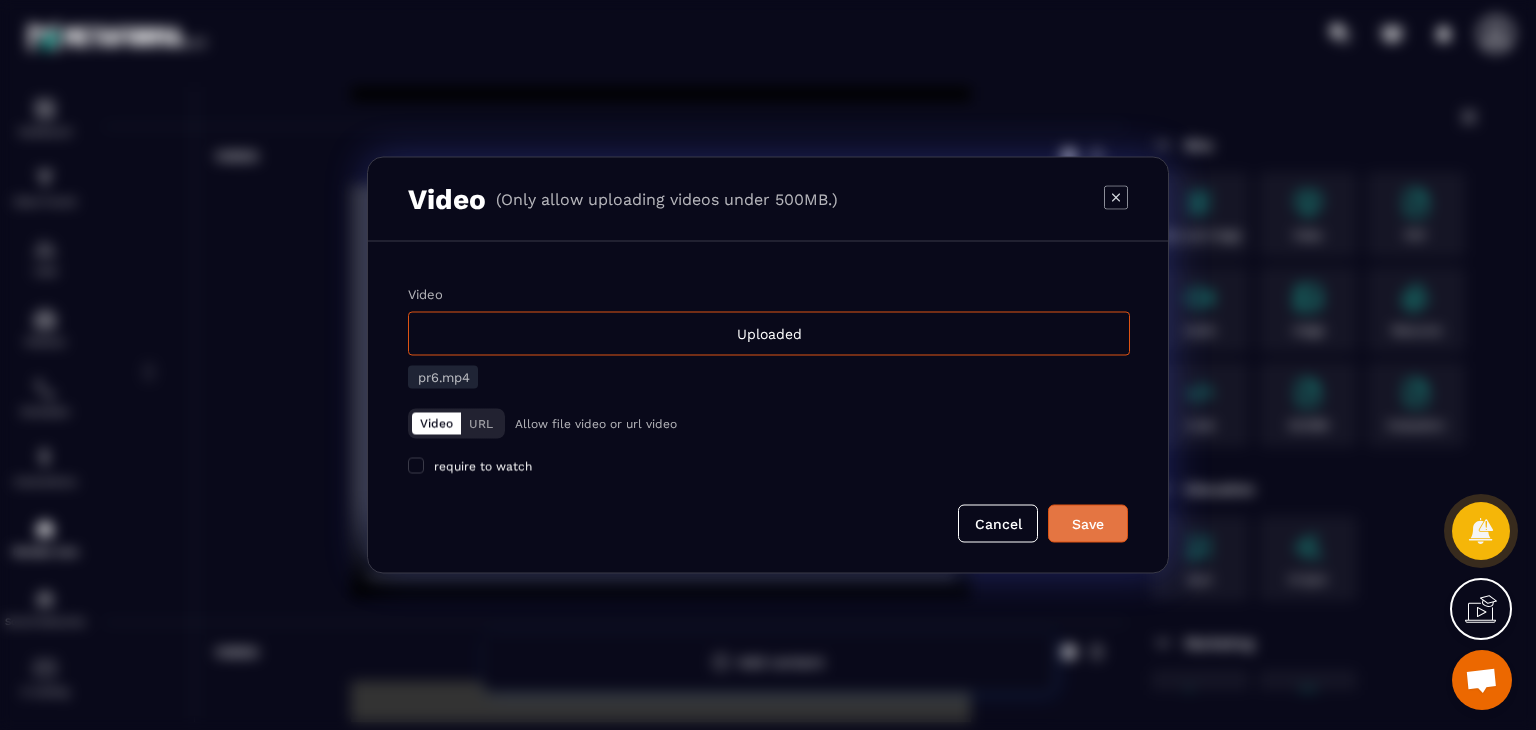 click on "Save" at bounding box center [1088, 524] 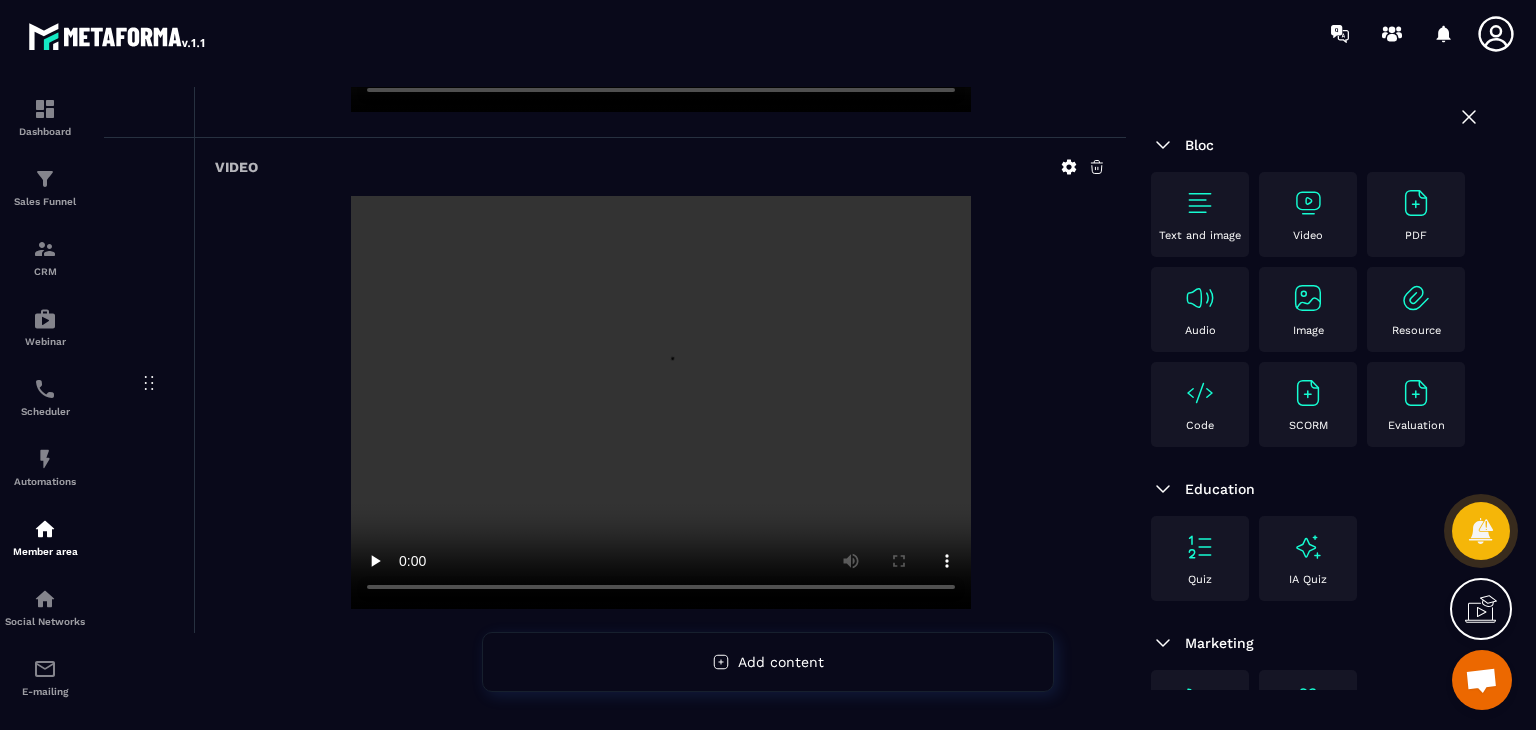 scroll, scrollTop: 2606, scrollLeft: 0, axis: vertical 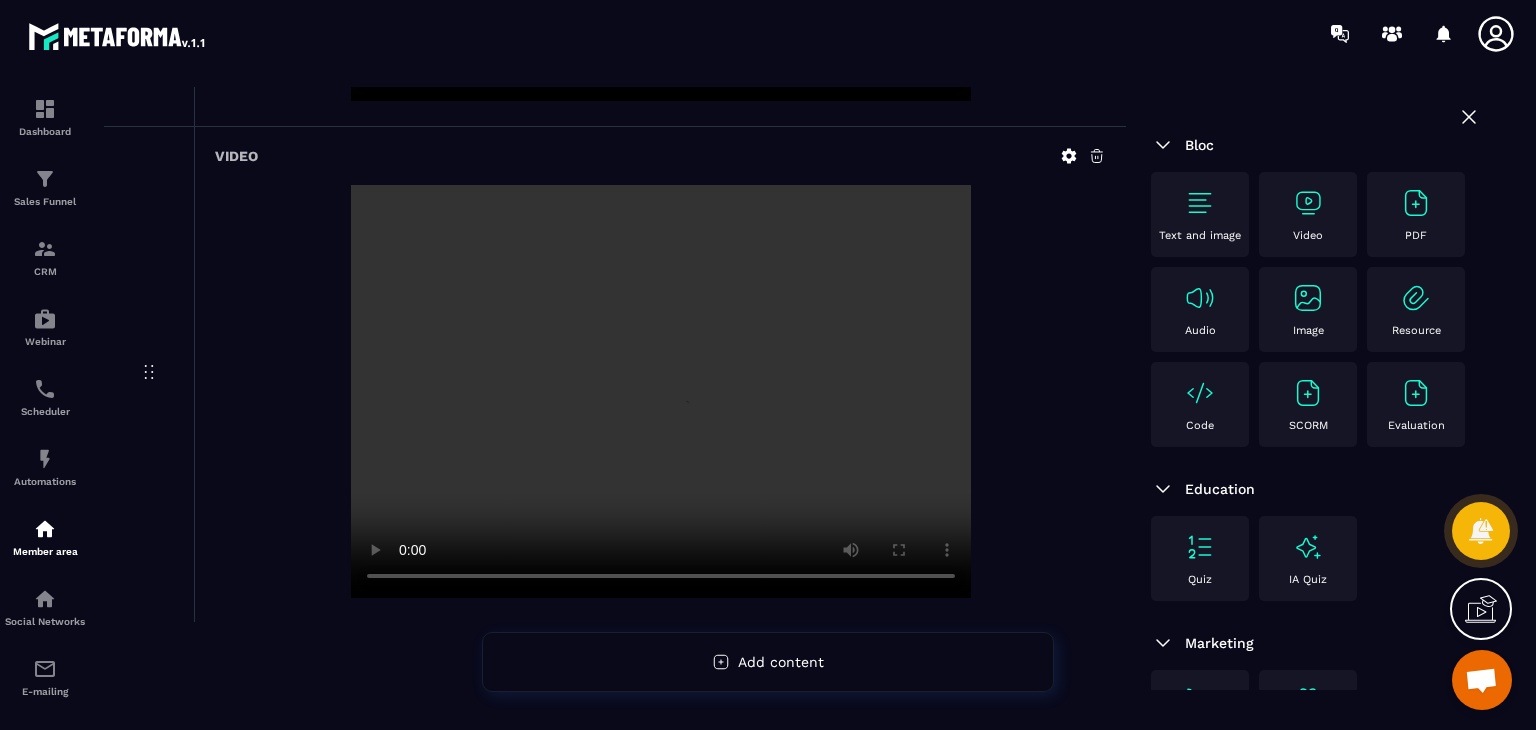 click on "Video" at bounding box center (1308, 214) 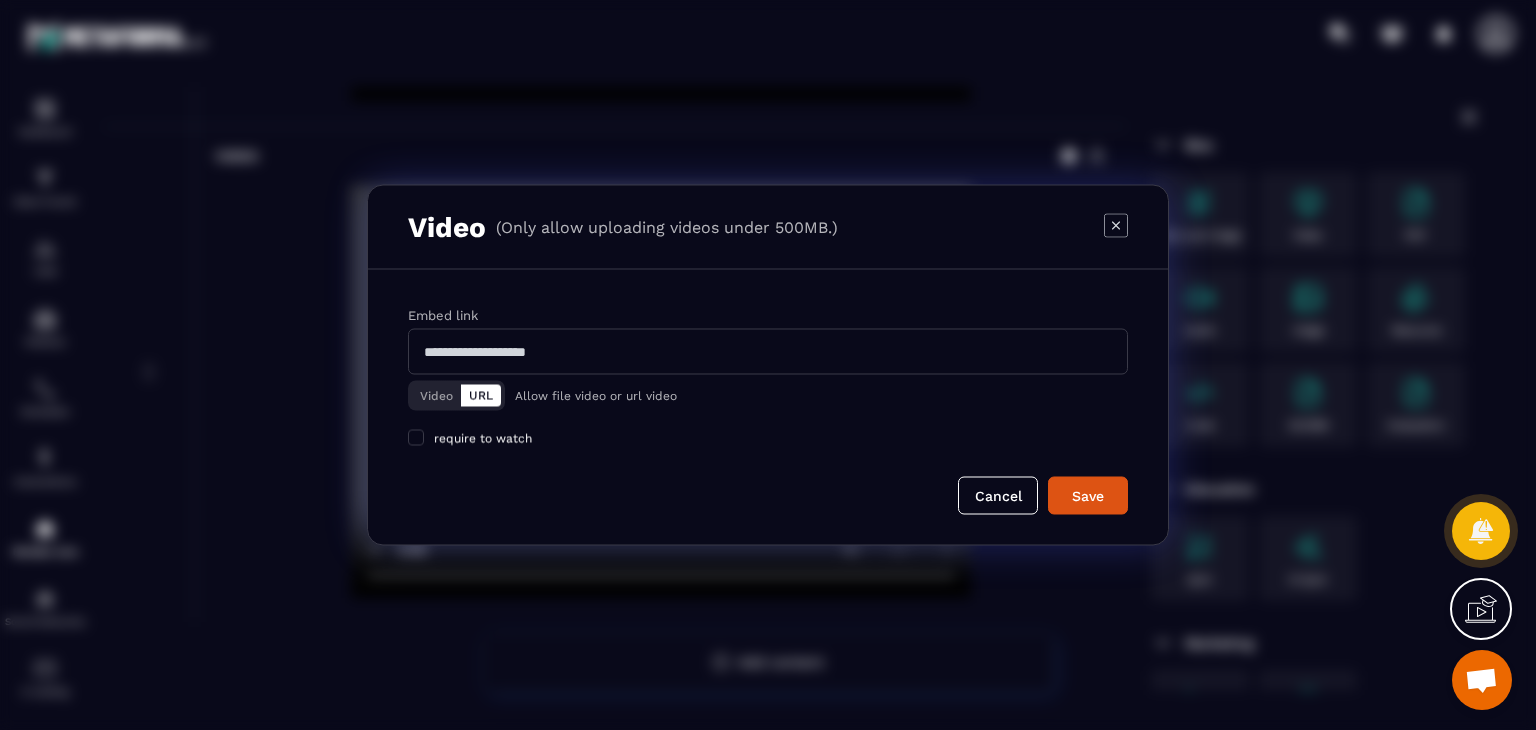 drag, startPoint x: 433, startPoint y: 393, endPoint x: 462, endPoint y: 377, distance: 33.12099 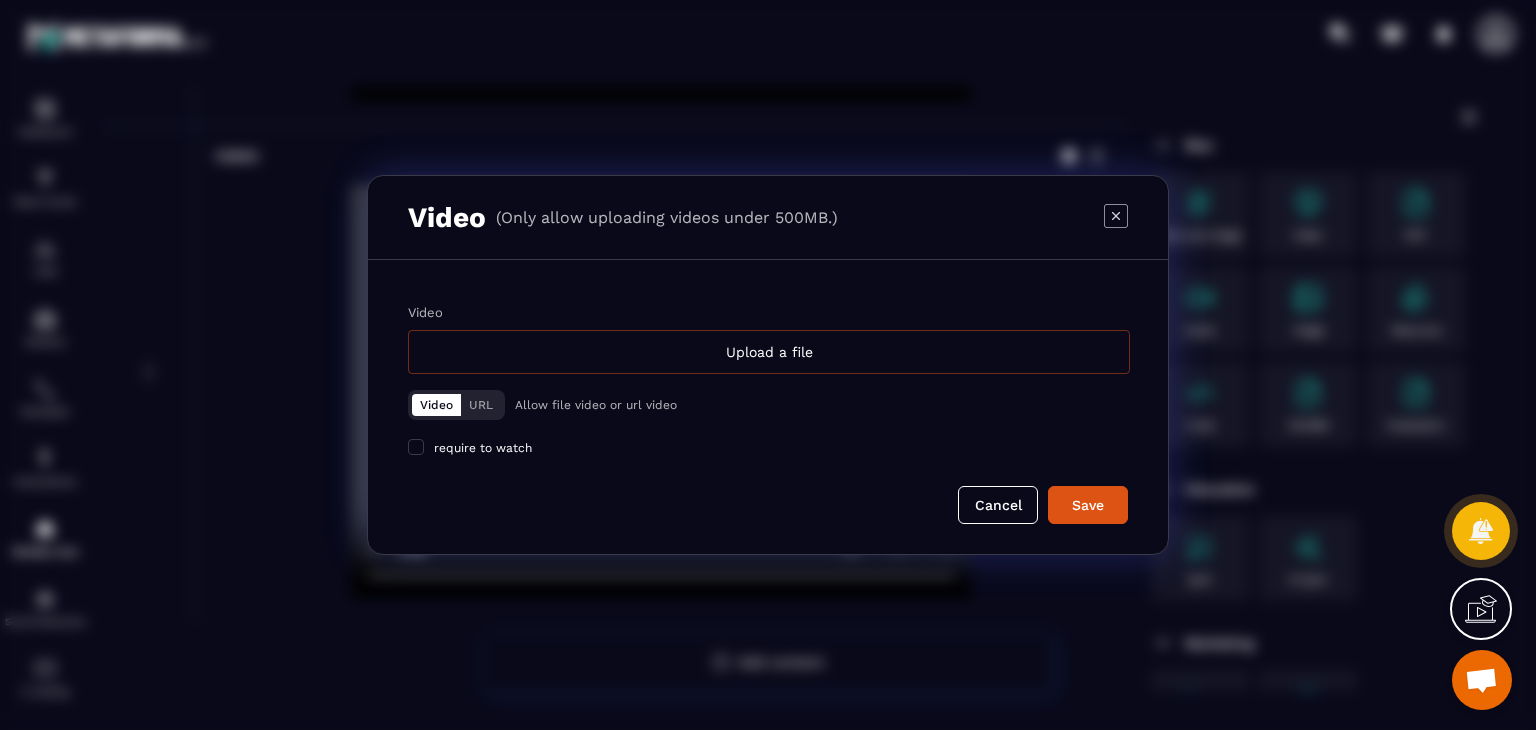 click on "Upload a file" at bounding box center (769, 352) 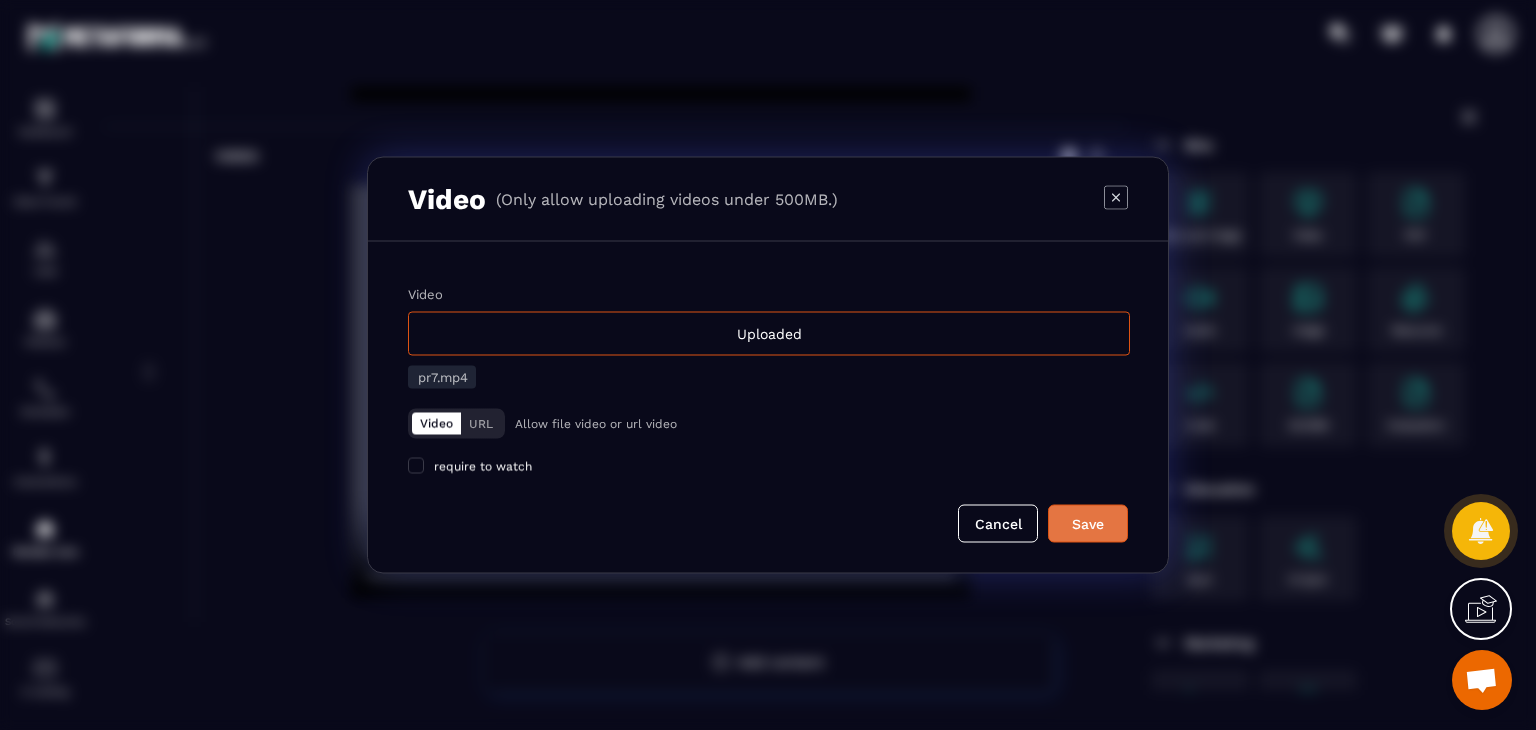 click on "Save" at bounding box center [1088, 524] 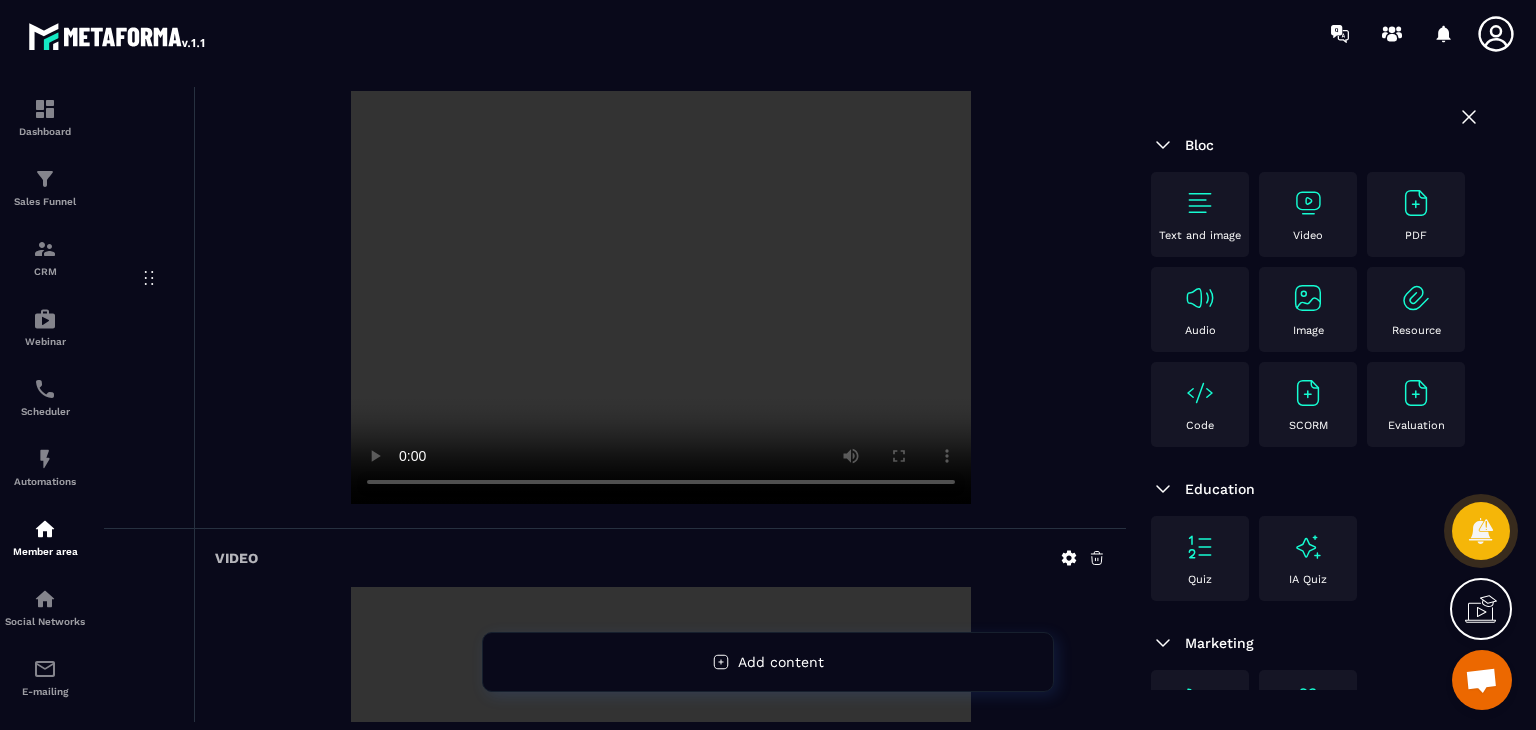 scroll, scrollTop: 3102, scrollLeft: 0, axis: vertical 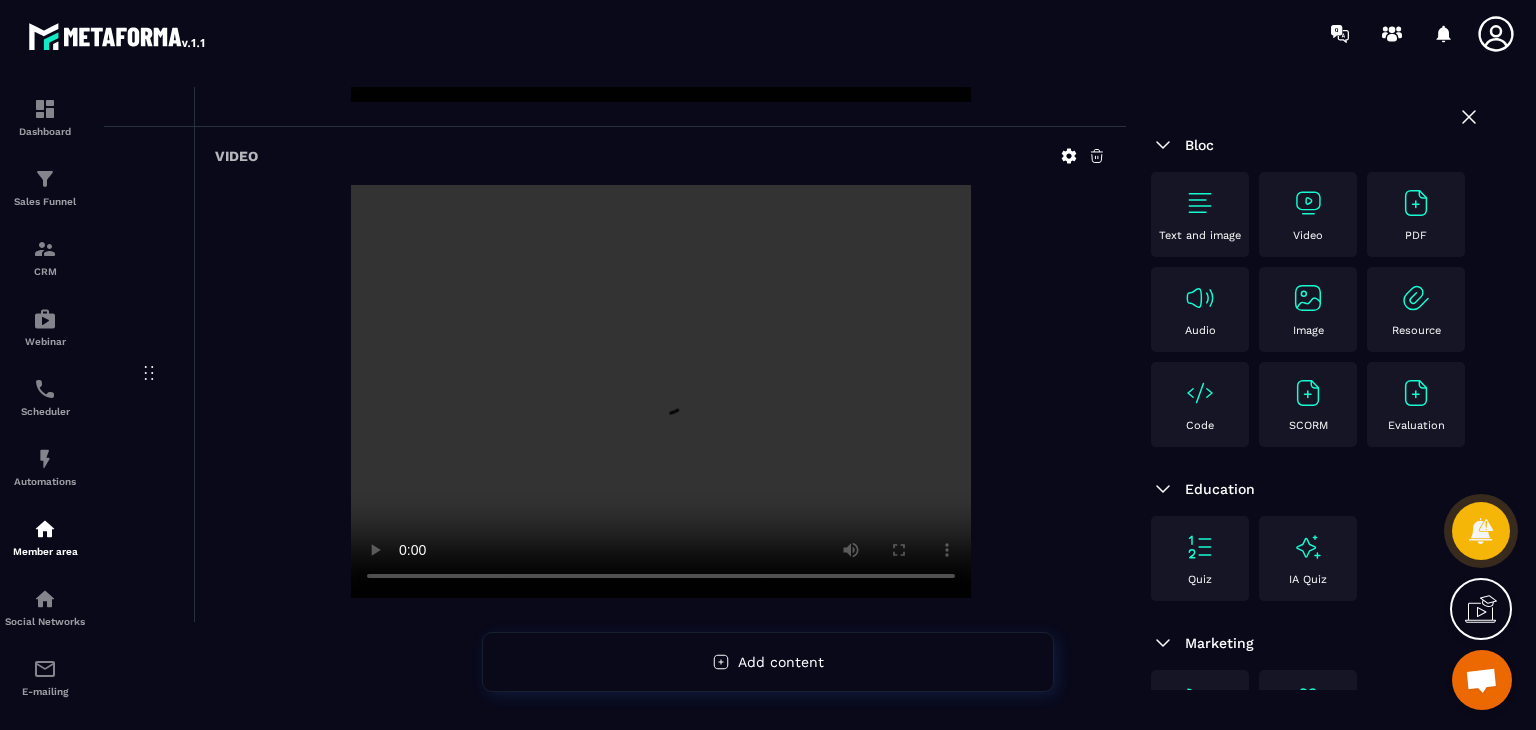 click on "Video" at bounding box center [1308, 214] 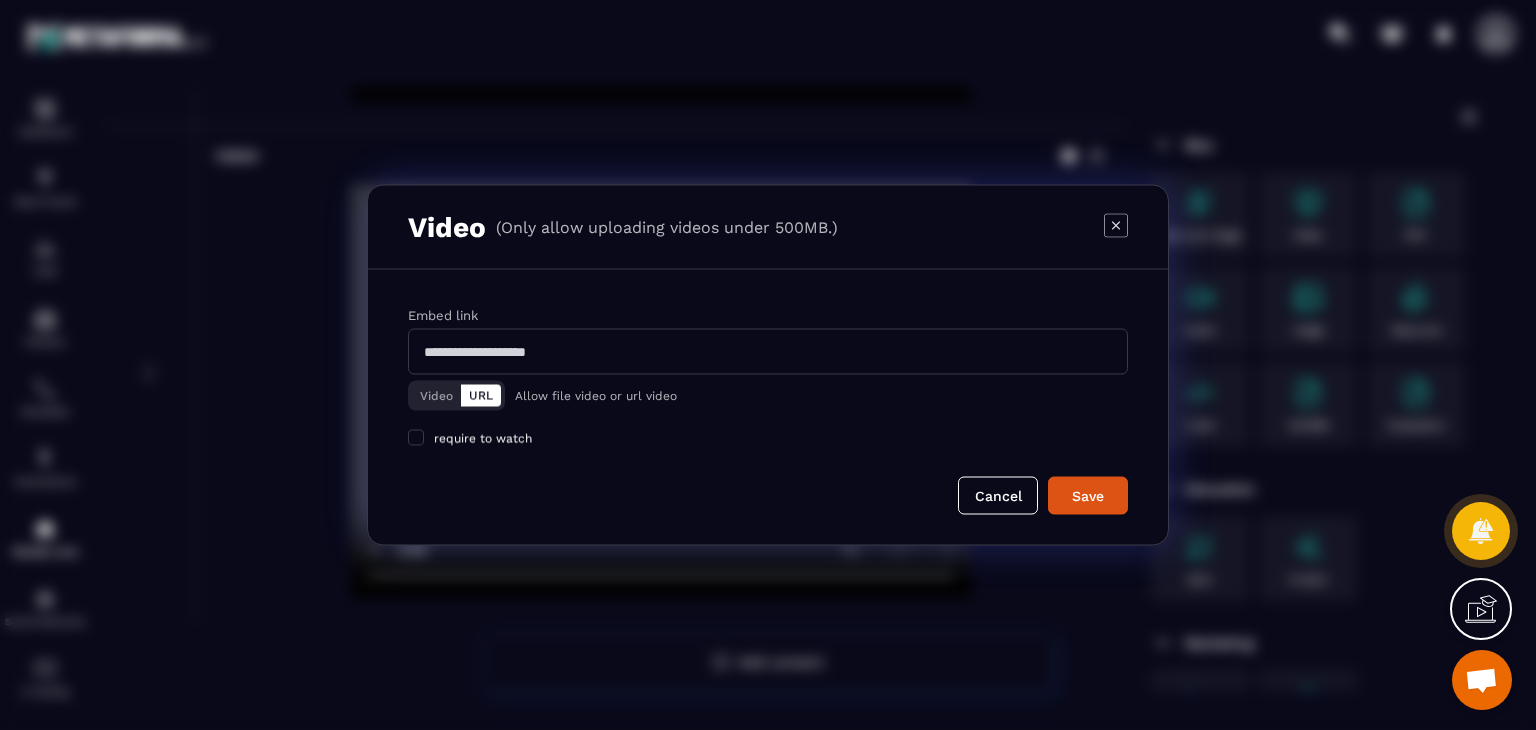 click on "Video" at bounding box center [436, 396] 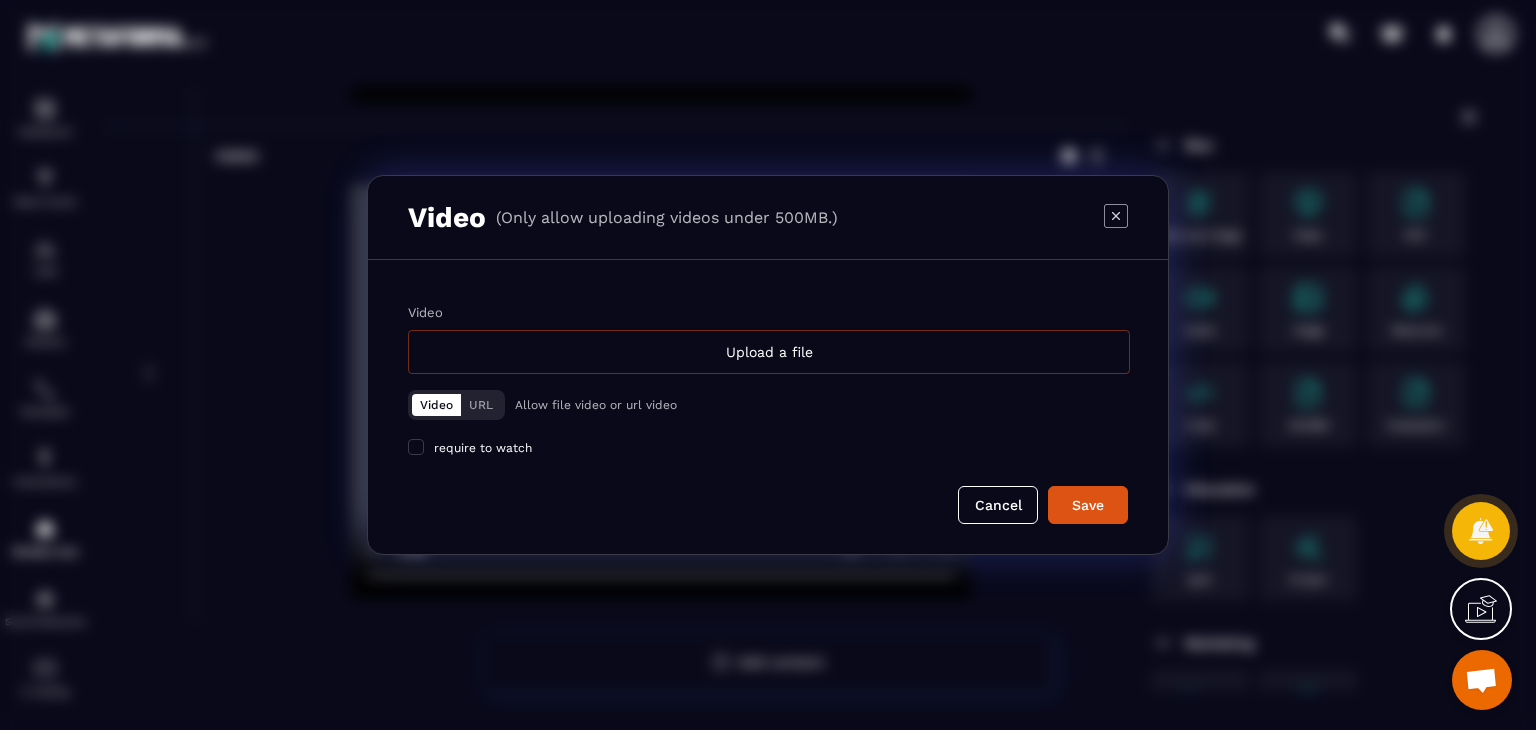 click on "Upload a file" at bounding box center (769, 352) 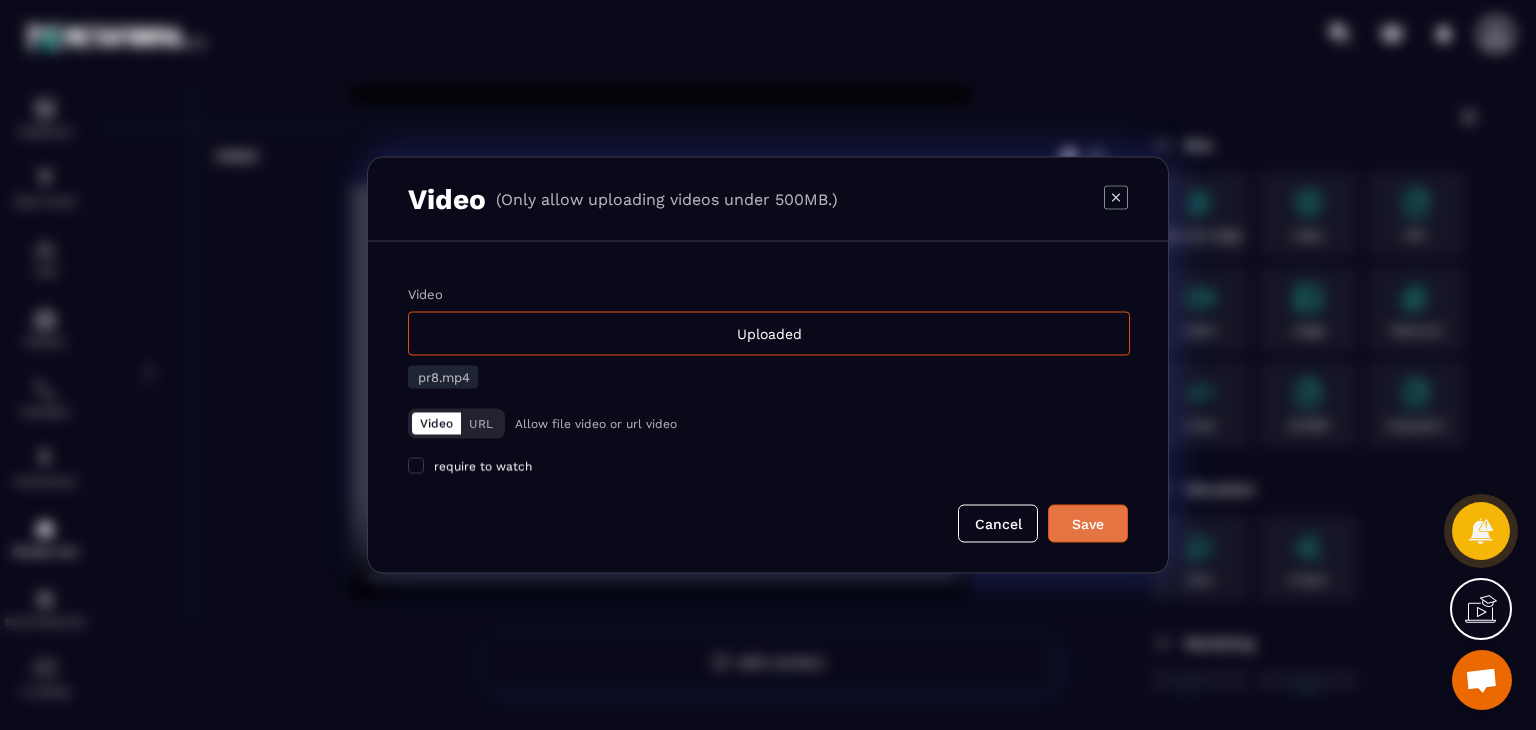 click on "Save" at bounding box center (1088, 524) 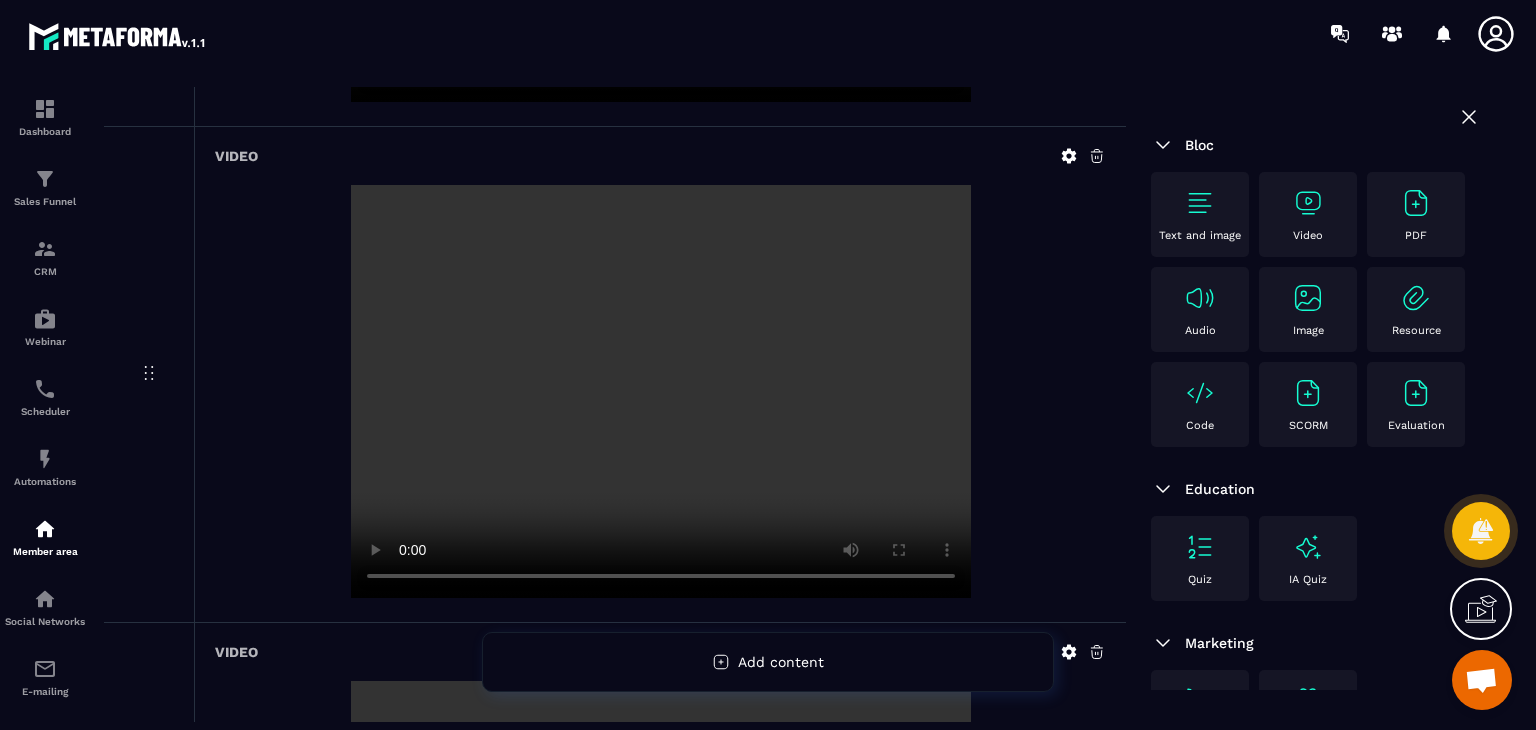 click at bounding box center (1308, 203) 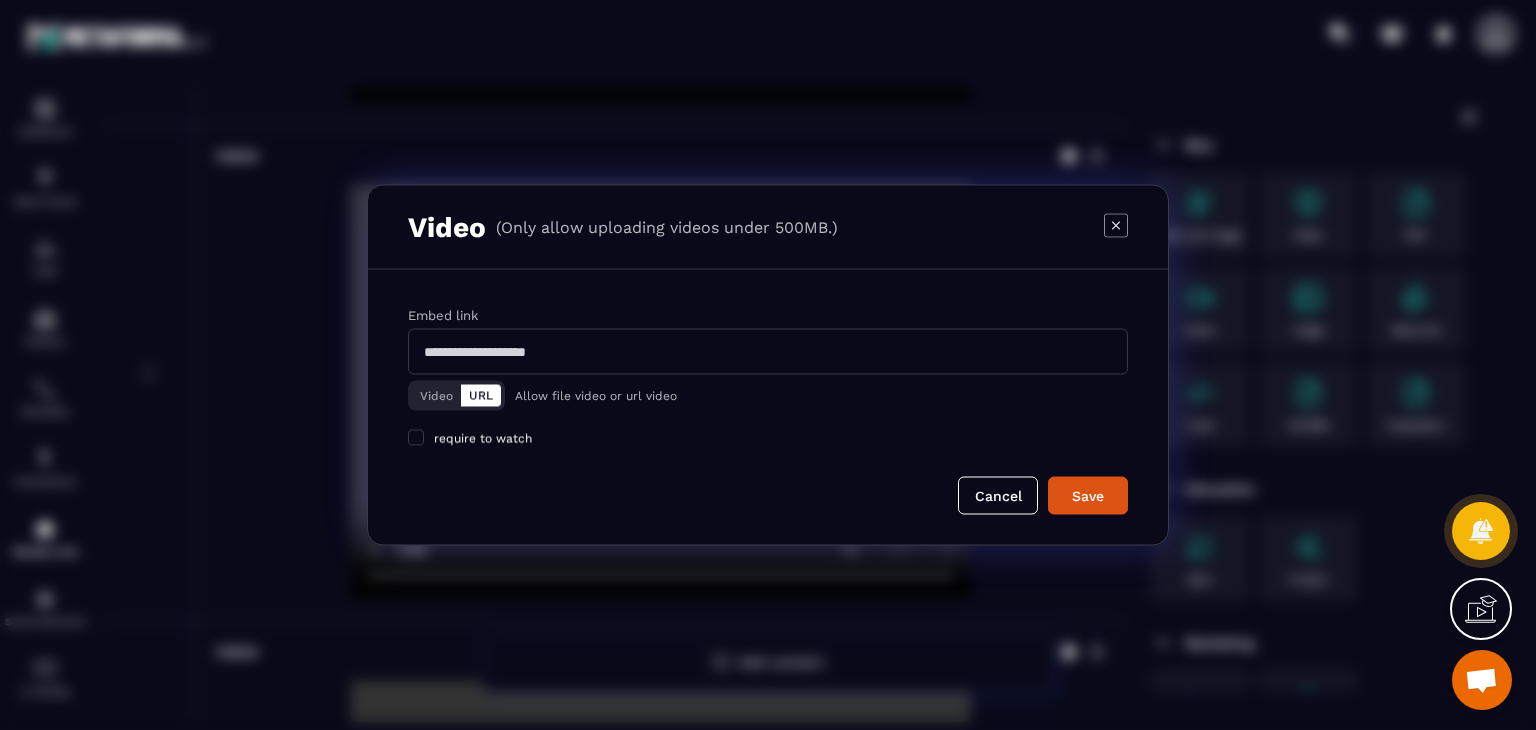 click on "Video  URL" at bounding box center (456, 396) 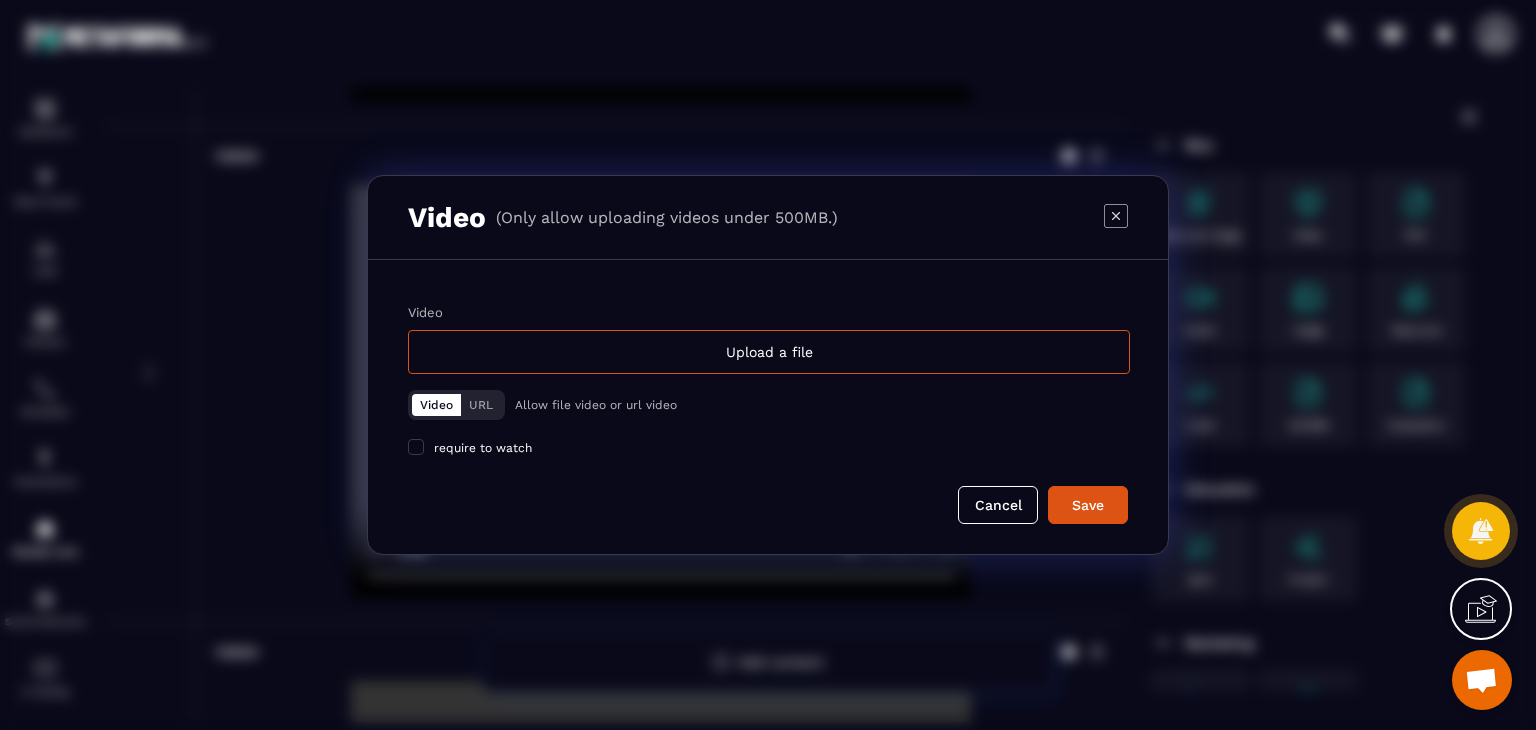 click on "Video" at bounding box center [768, 312] 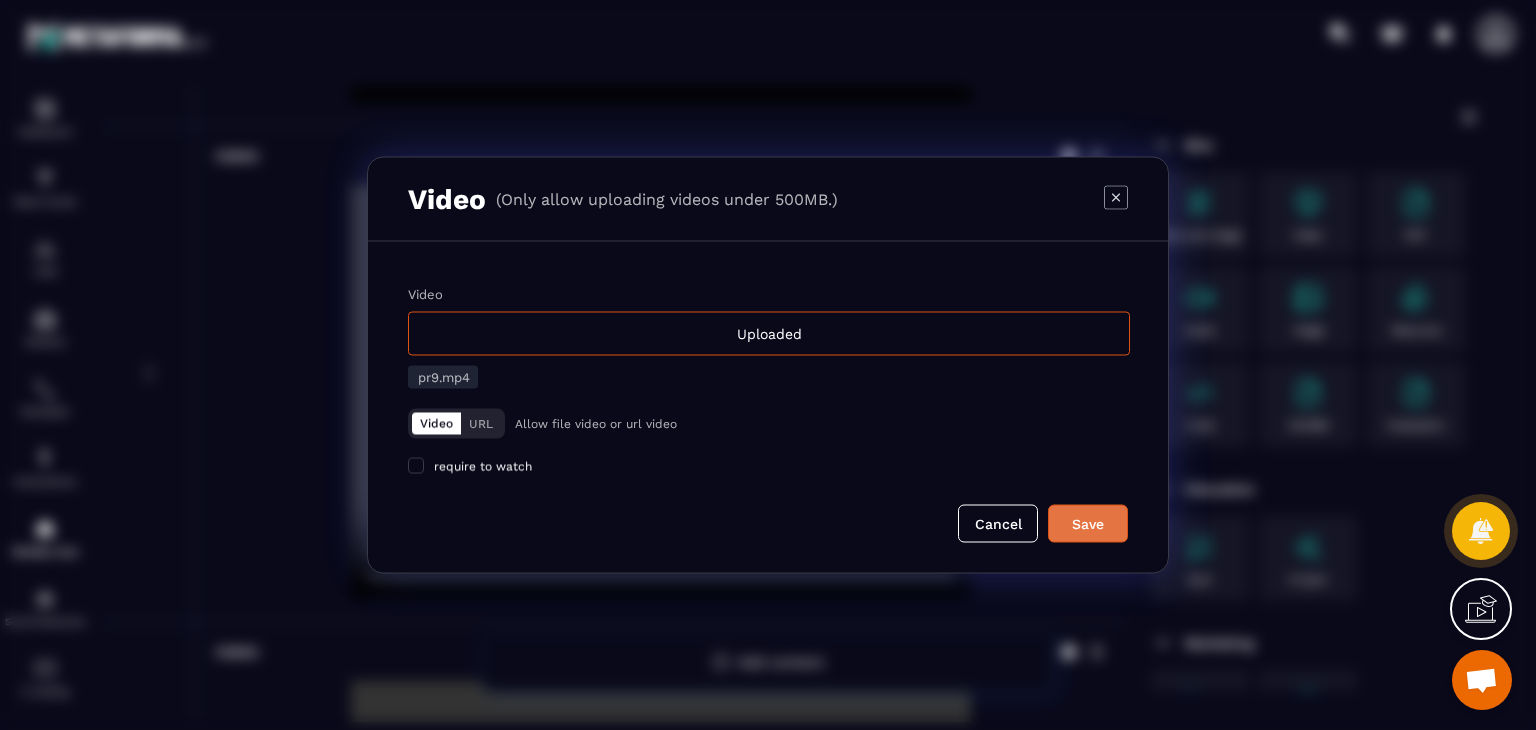 click on "Save" at bounding box center (1088, 524) 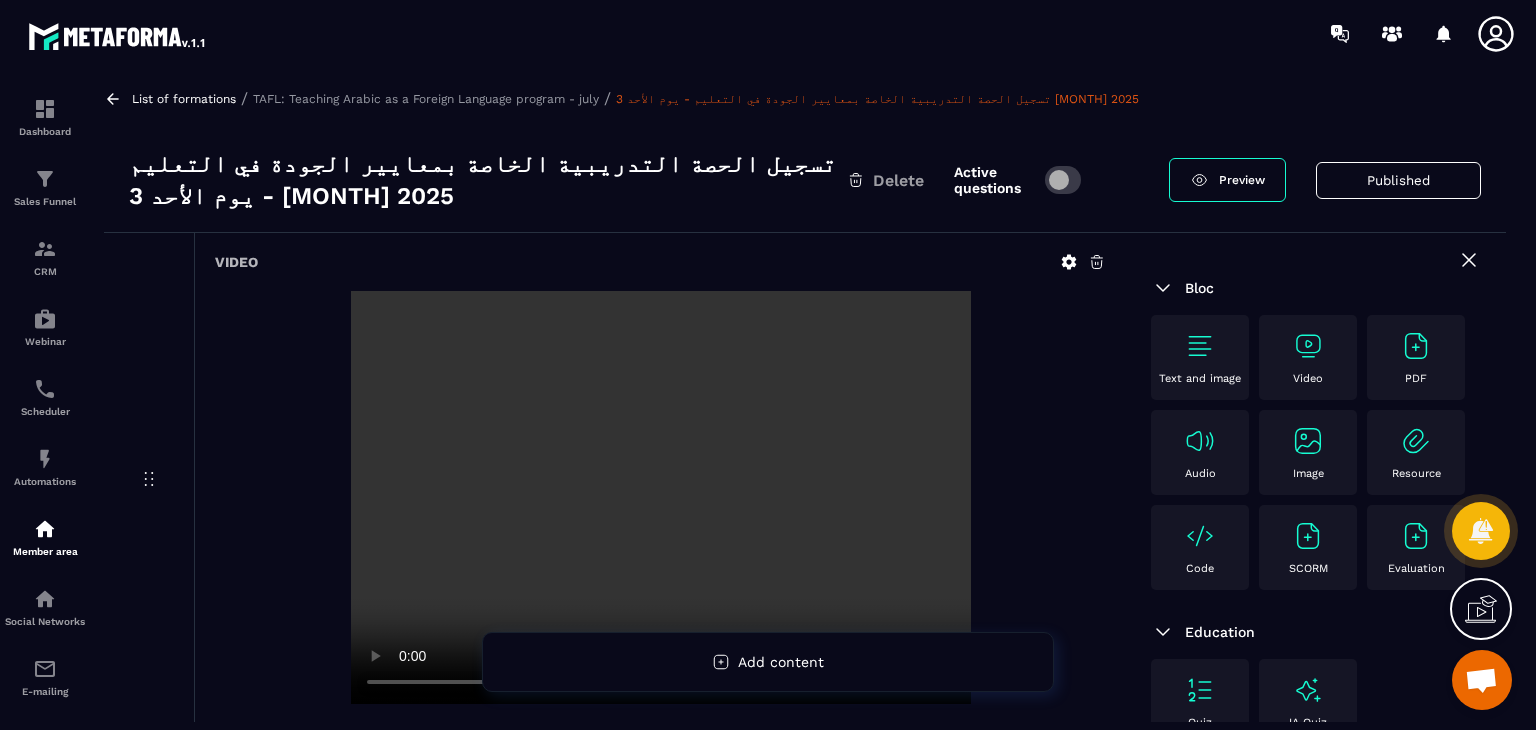 scroll, scrollTop: 0, scrollLeft: 0, axis: both 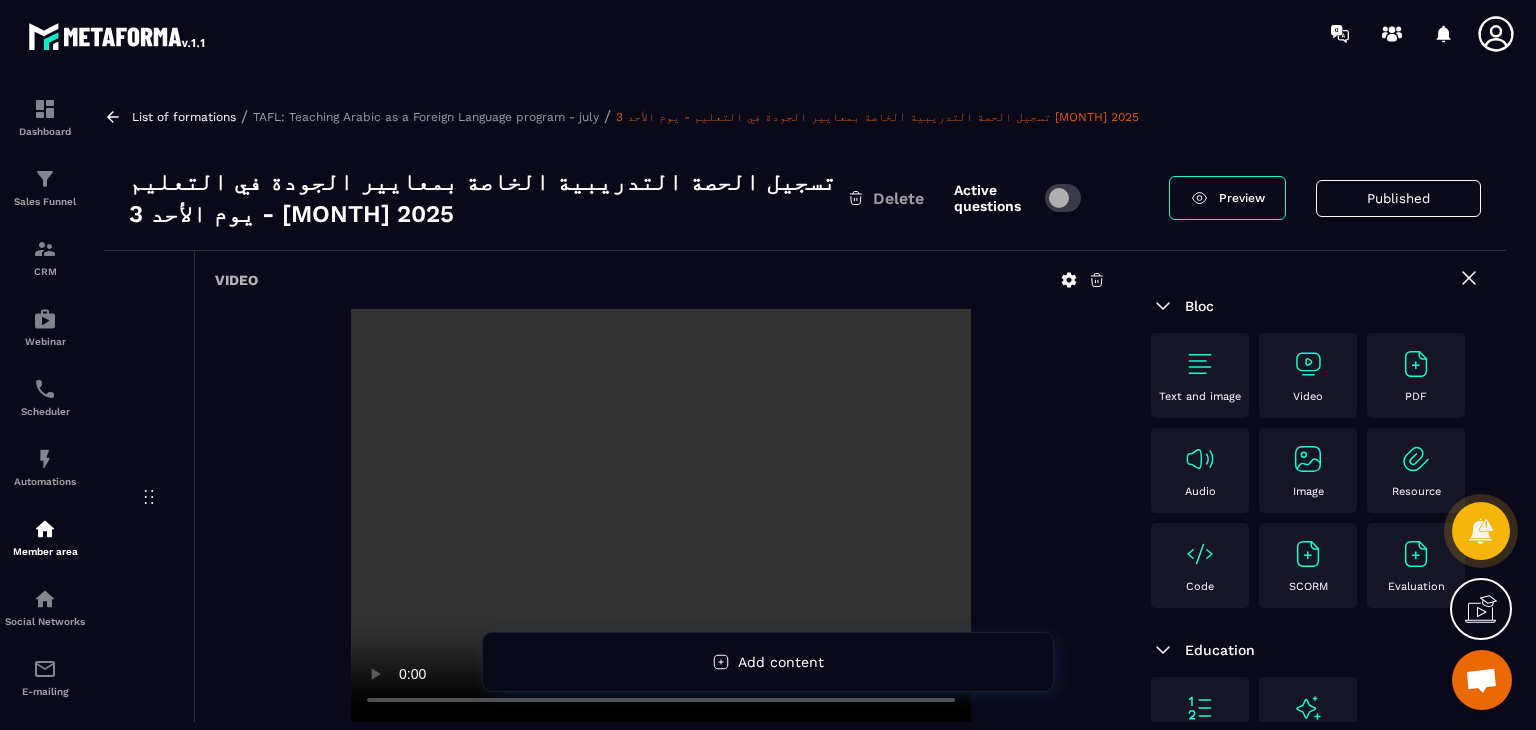 click on "List of formations / TAFL: Teaching Arabic as a Foreign Language program - [MONTH] / تسجيل الحصة التدريبية الخاصة بمعايير الجودة في التعليم - يوم الأحد  3 [MONTH] 2025" at bounding box center [805, 116] 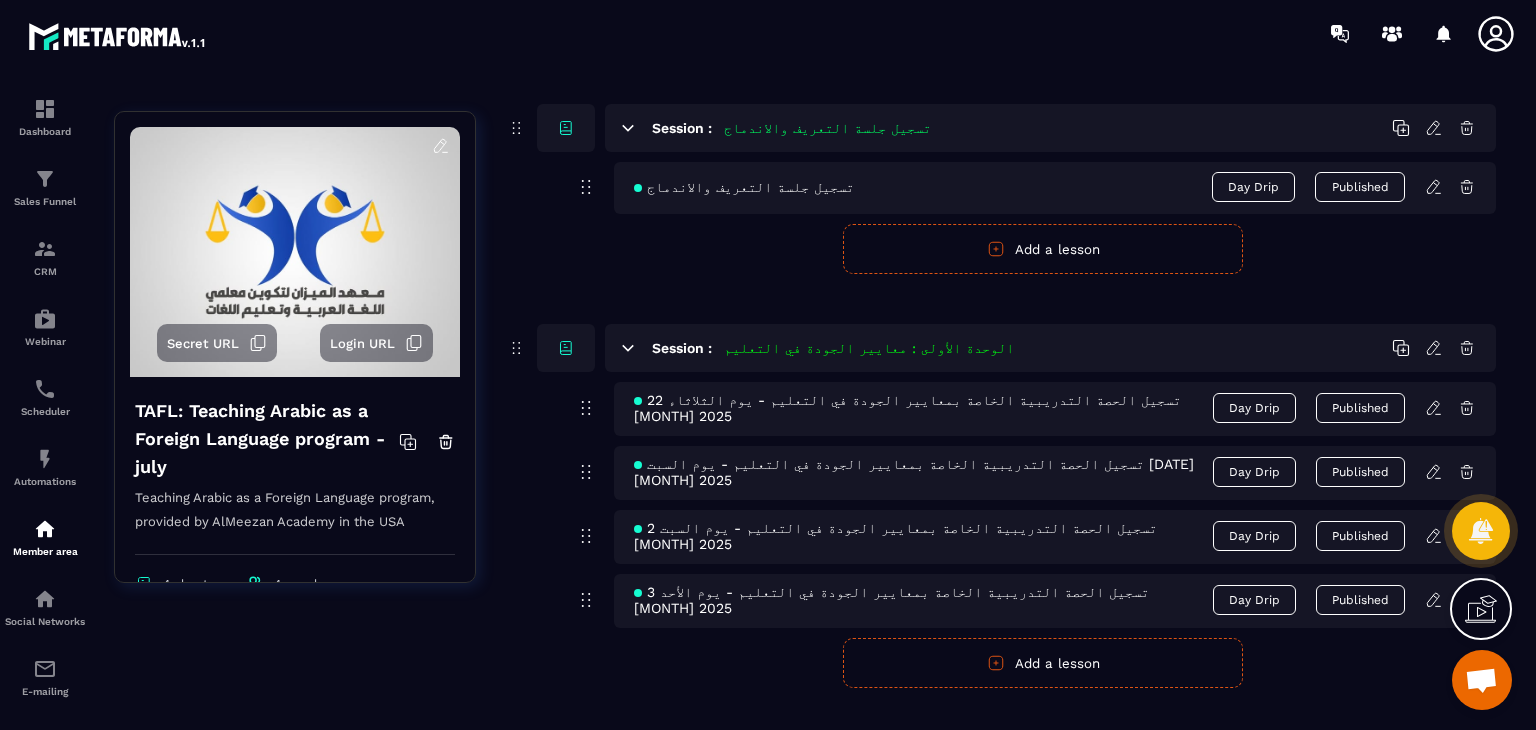 scroll, scrollTop: 614, scrollLeft: 0, axis: vertical 